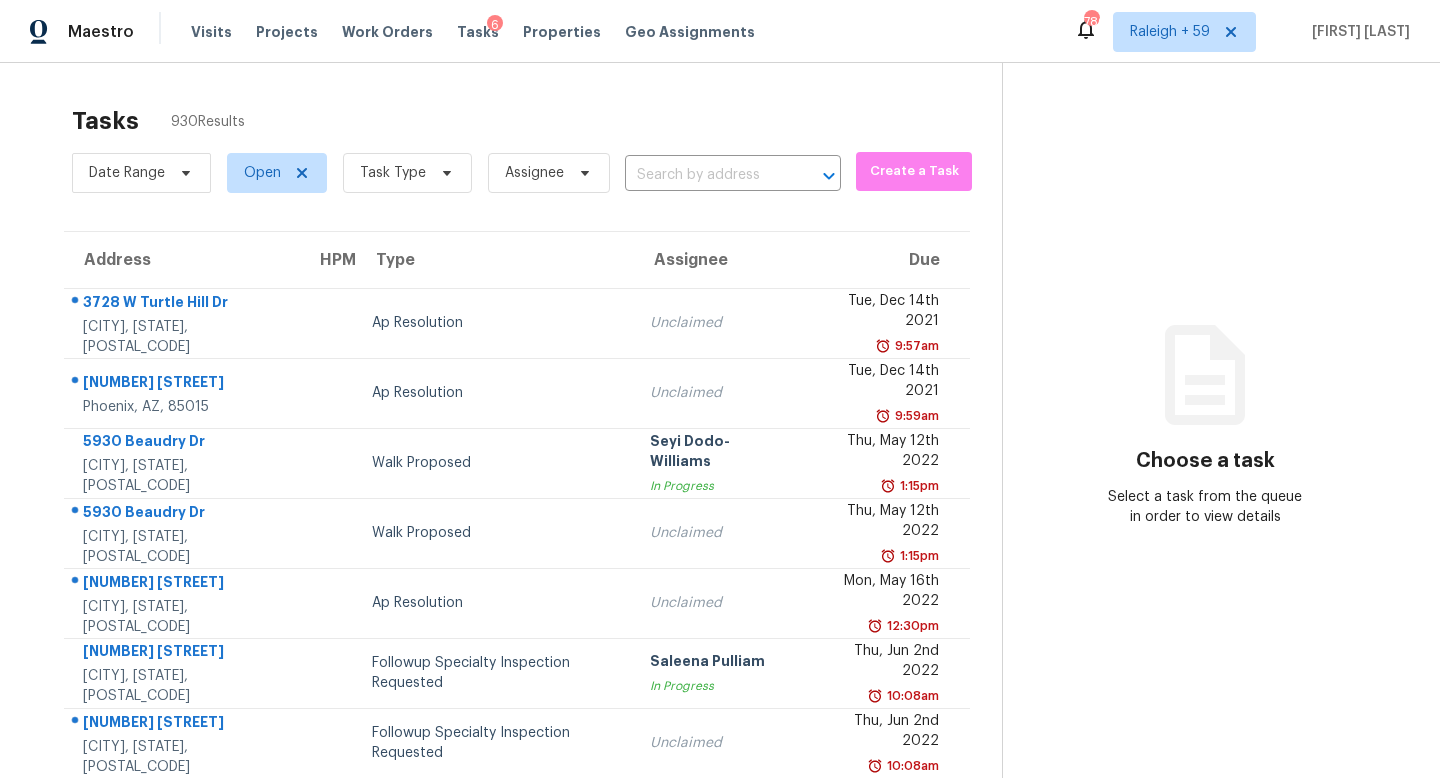 scroll, scrollTop: 0, scrollLeft: 0, axis: both 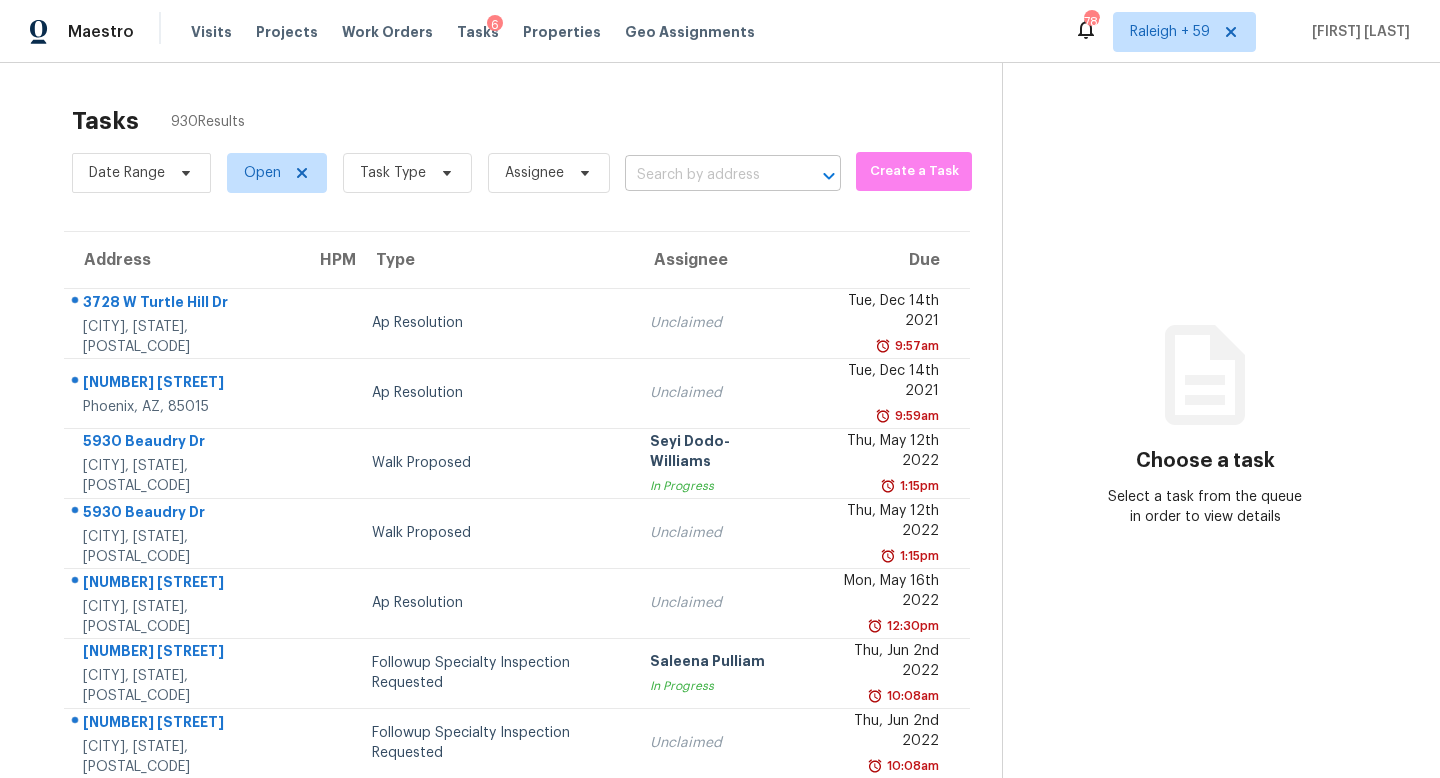 click at bounding box center [705, 175] 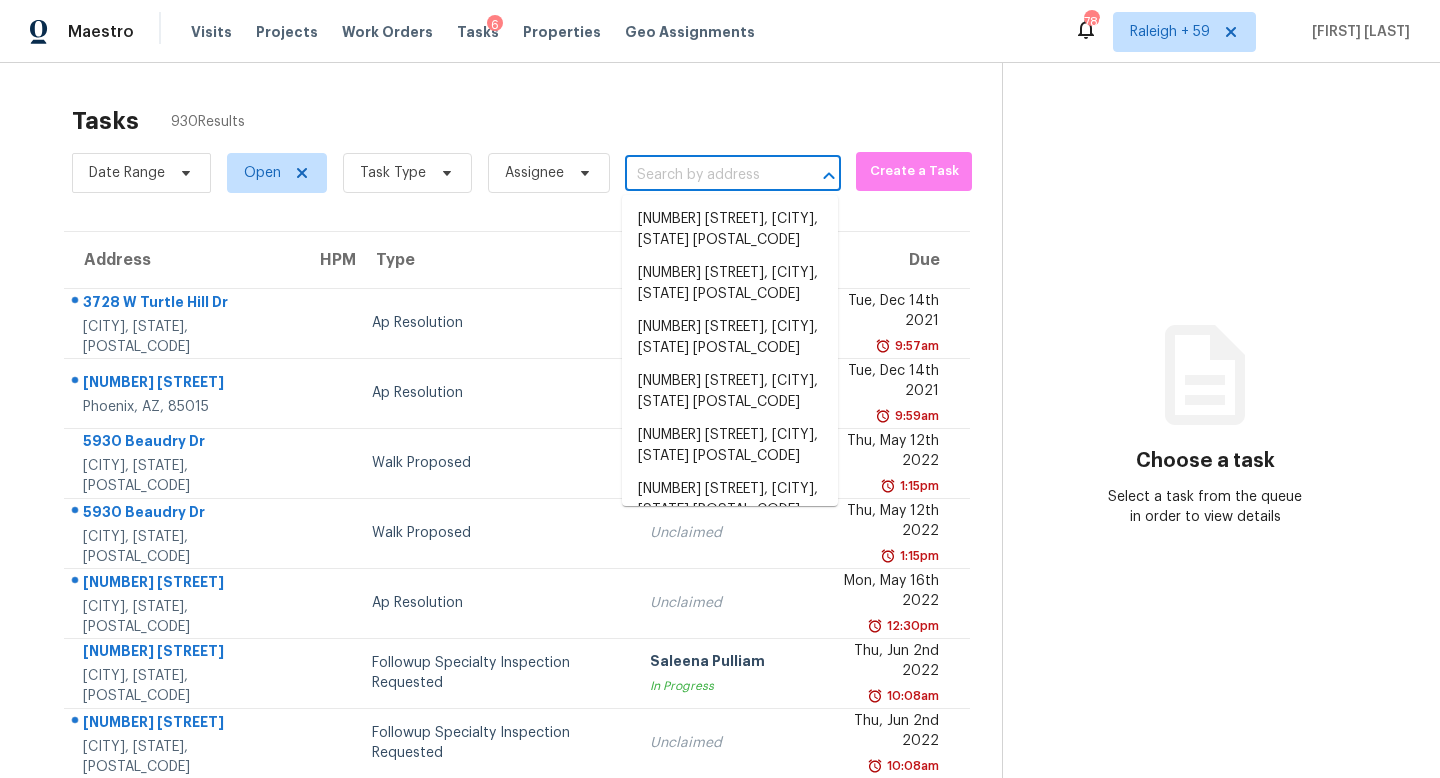 paste on "[NUMBER] [STREET], [CITY], [STATE] [POSTAL_CODE]" 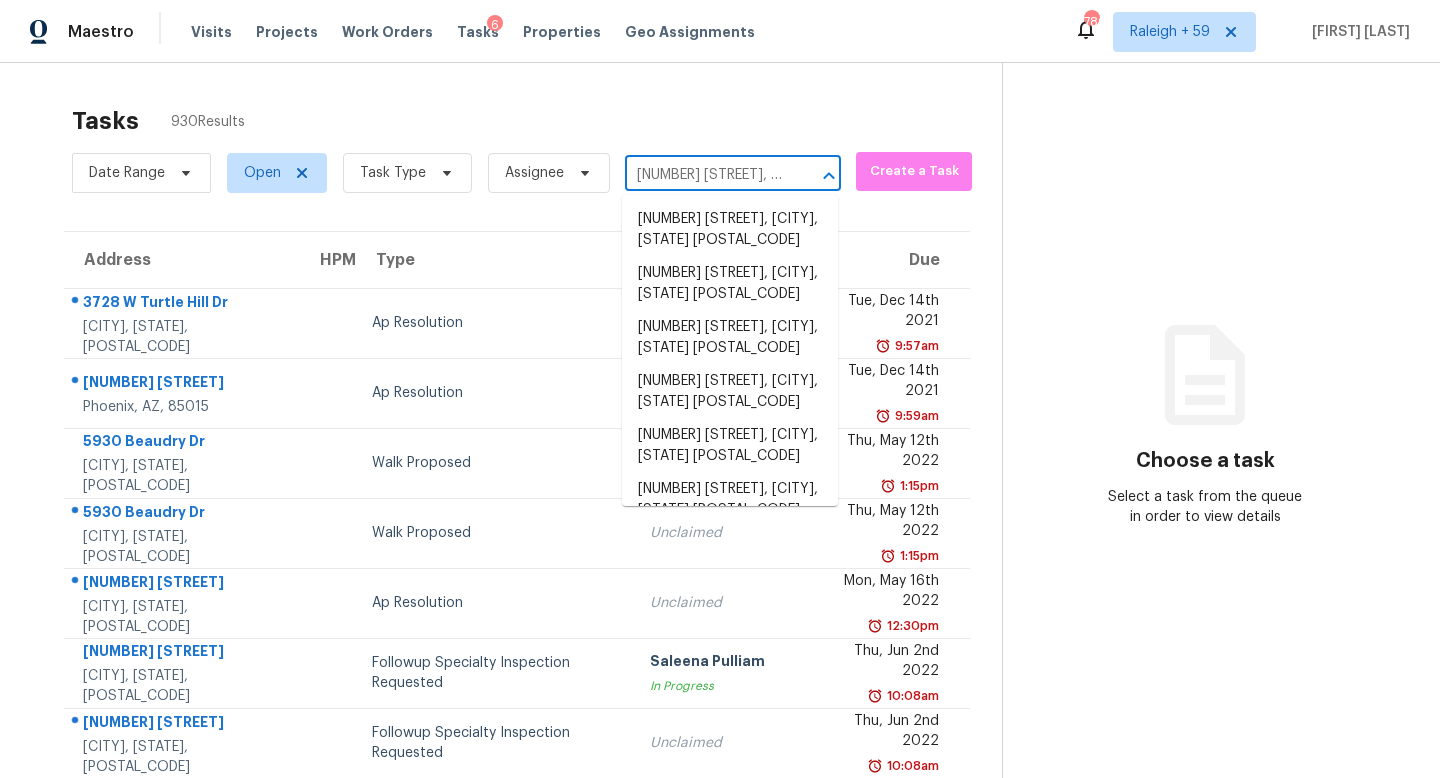 scroll, scrollTop: 0, scrollLeft: 130, axis: horizontal 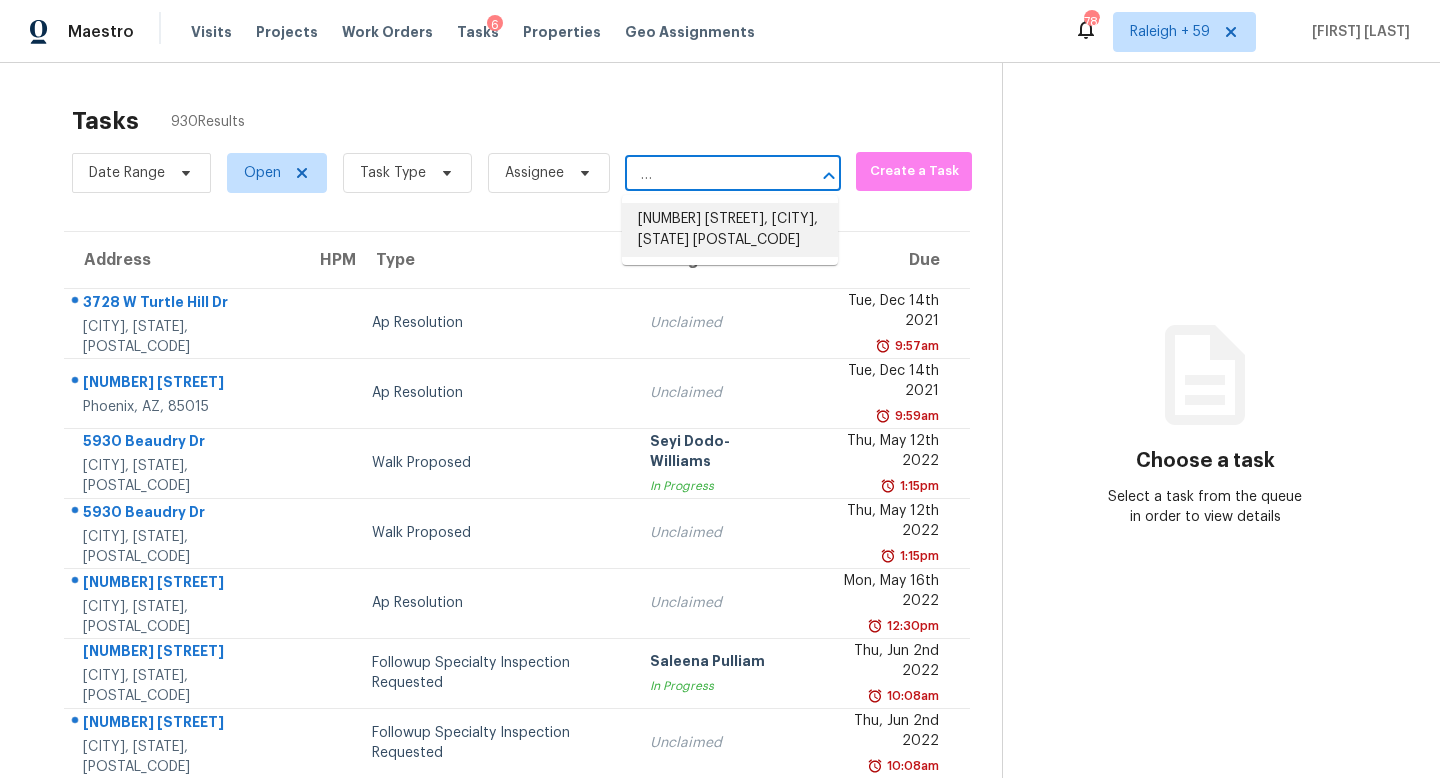 click on "[NUMBER] [STREET], [CITY], [STATE] [POSTAL_CODE]" at bounding box center [730, 230] 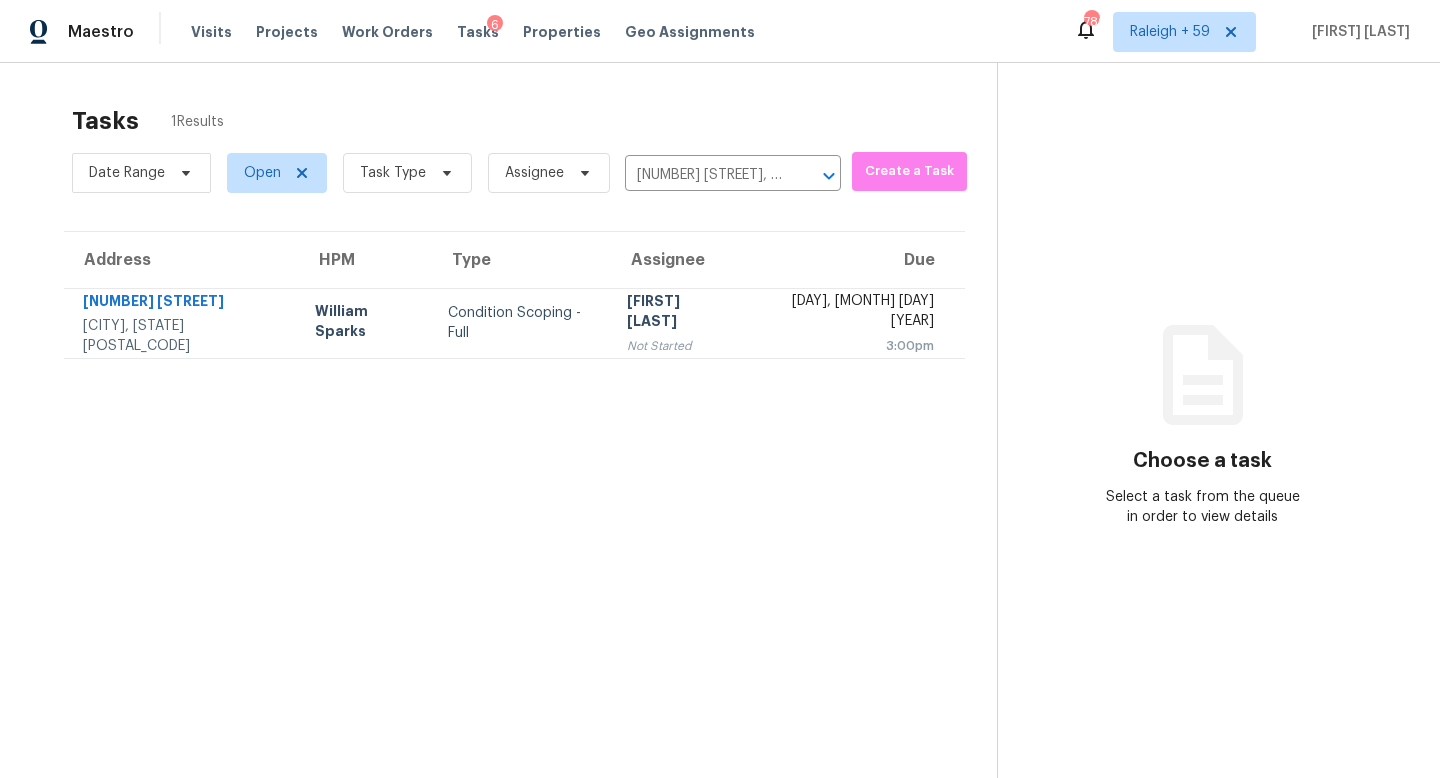click on "Not Started" at bounding box center (677, 346) 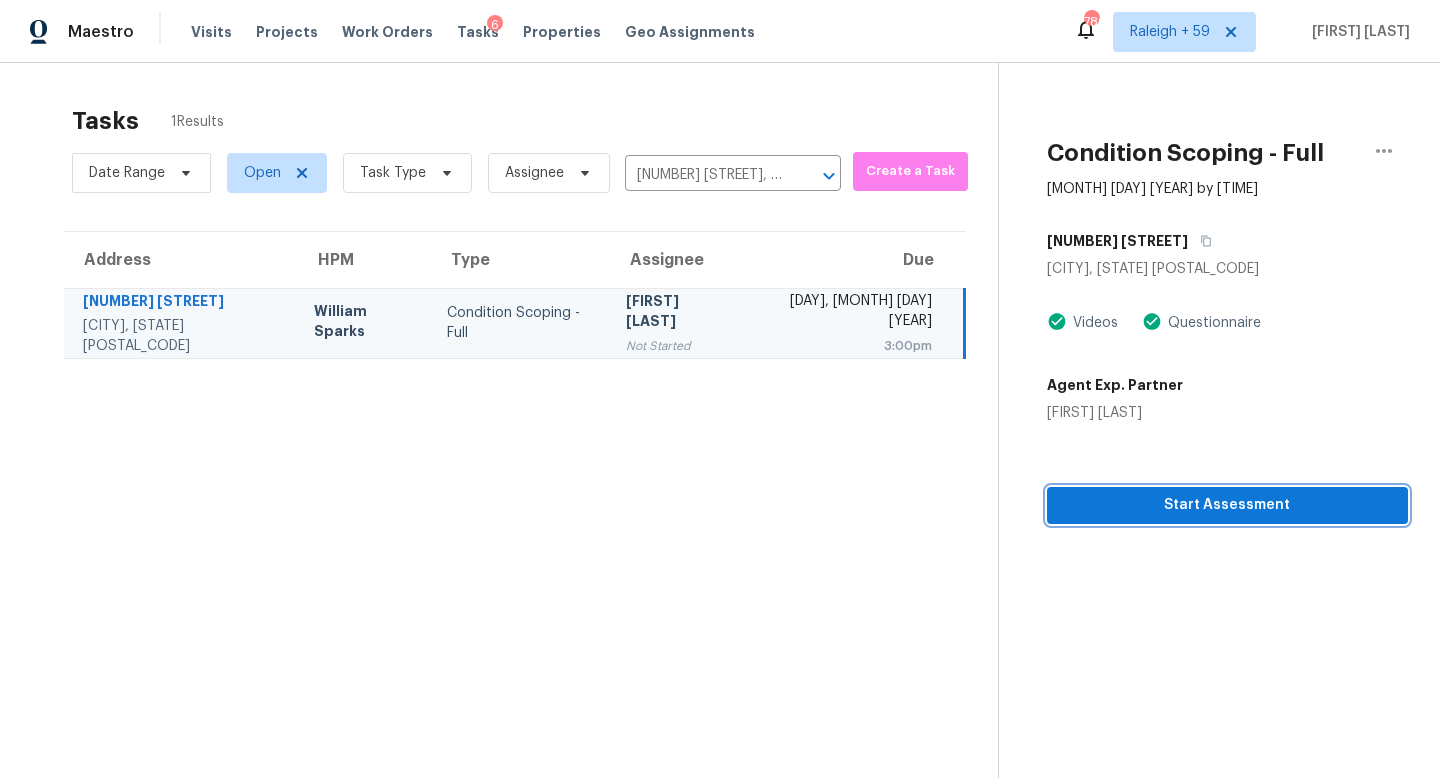 click on "Start Assessment" at bounding box center (1227, 505) 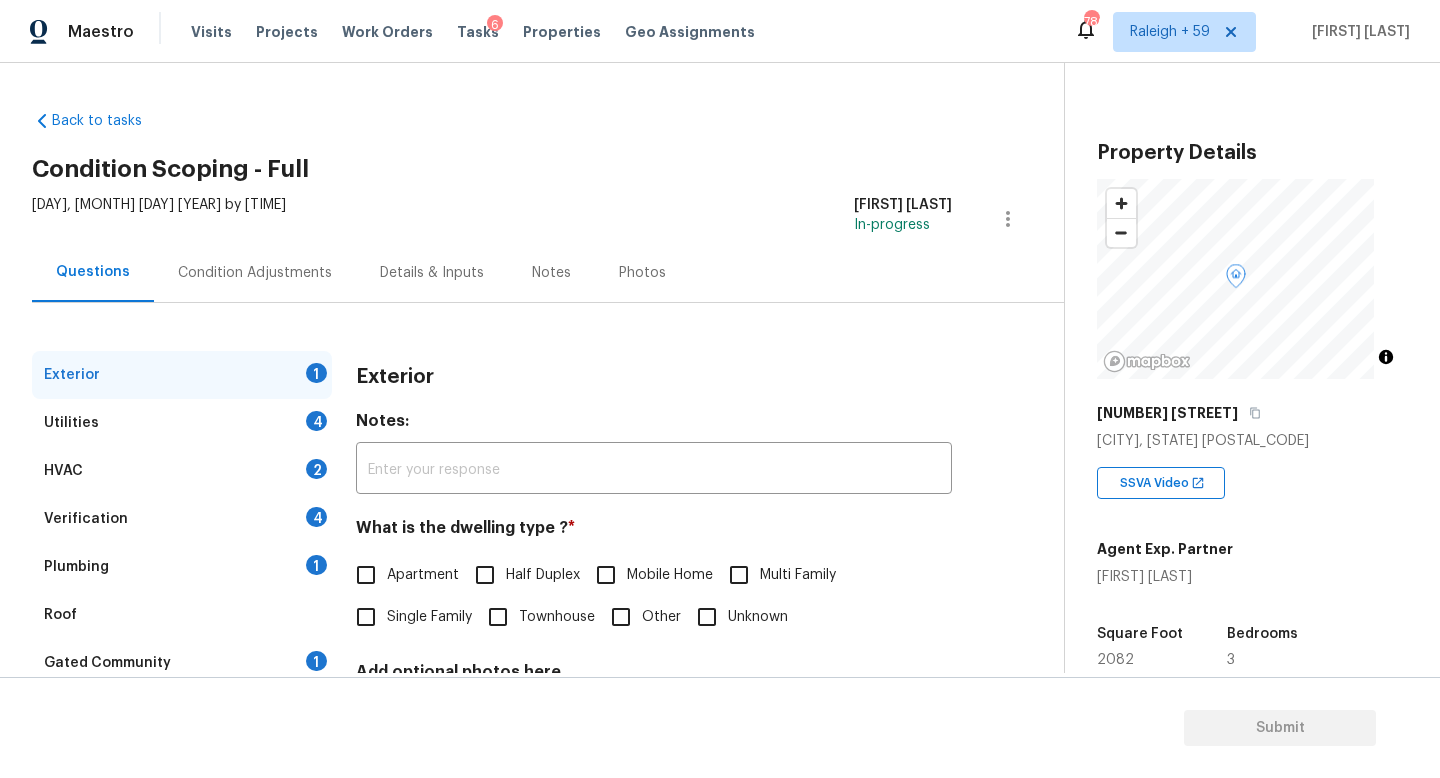 click on "Details & Inputs" at bounding box center (432, 272) 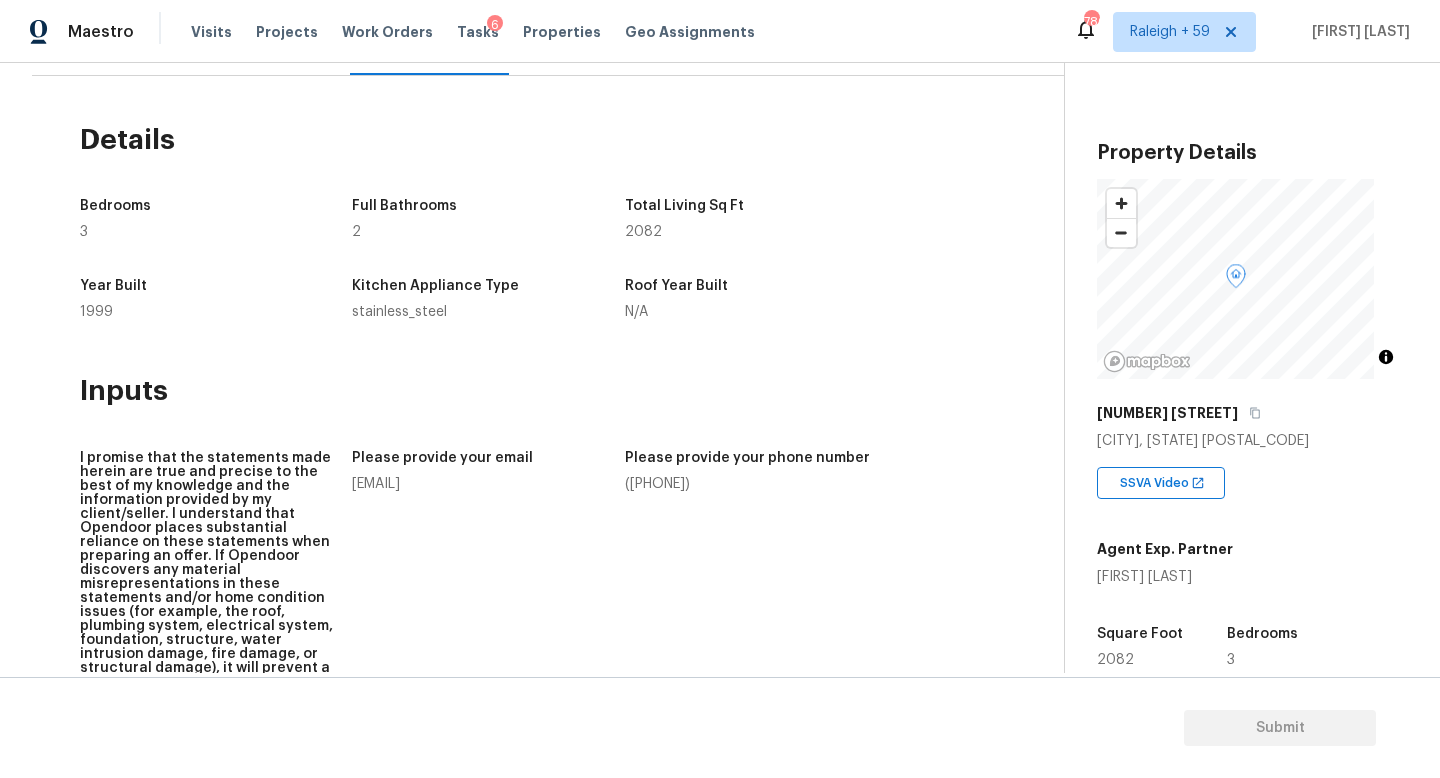 scroll, scrollTop: 0, scrollLeft: 0, axis: both 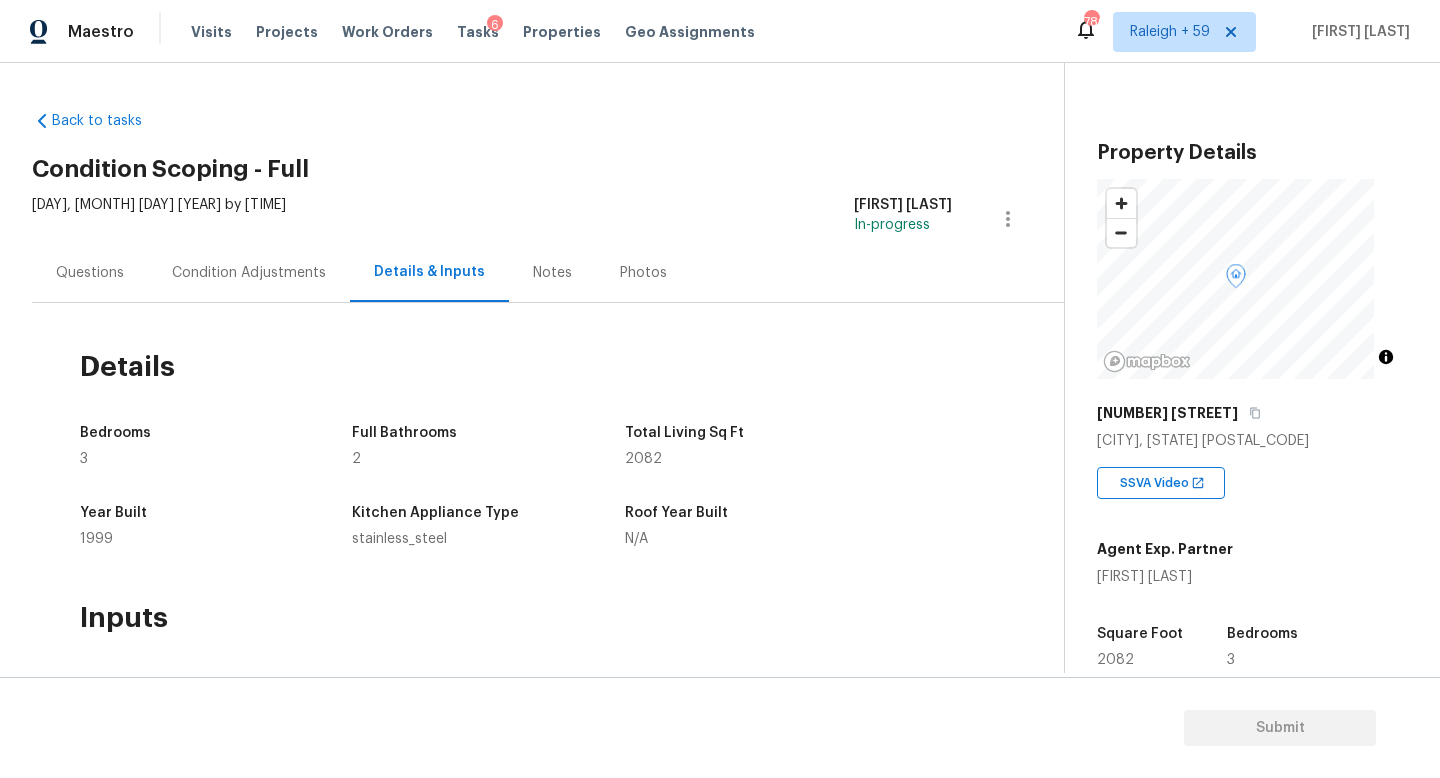 click on "Questions" at bounding box center [90, 272] 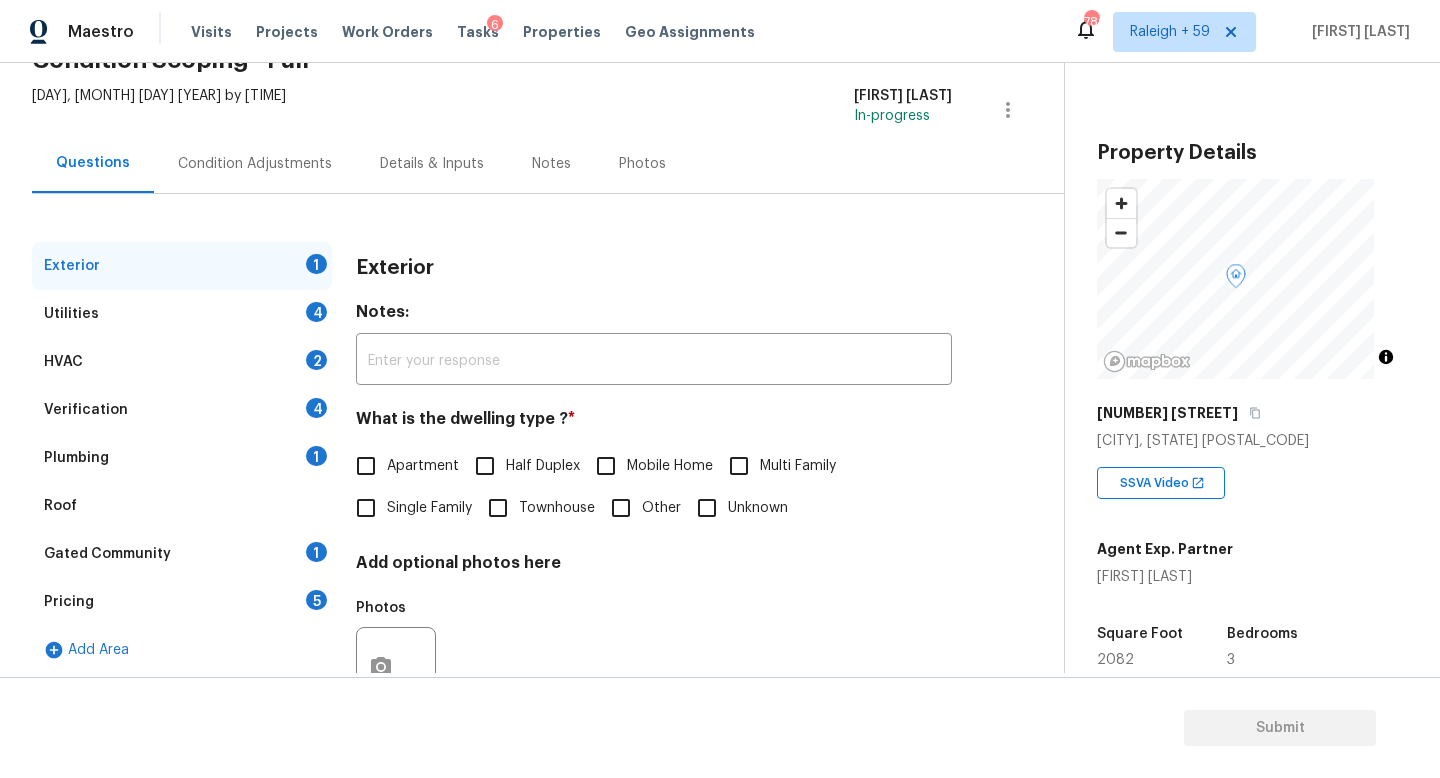 scroll, scrollTop: 200, scrollLeft: 0, axis: vertical 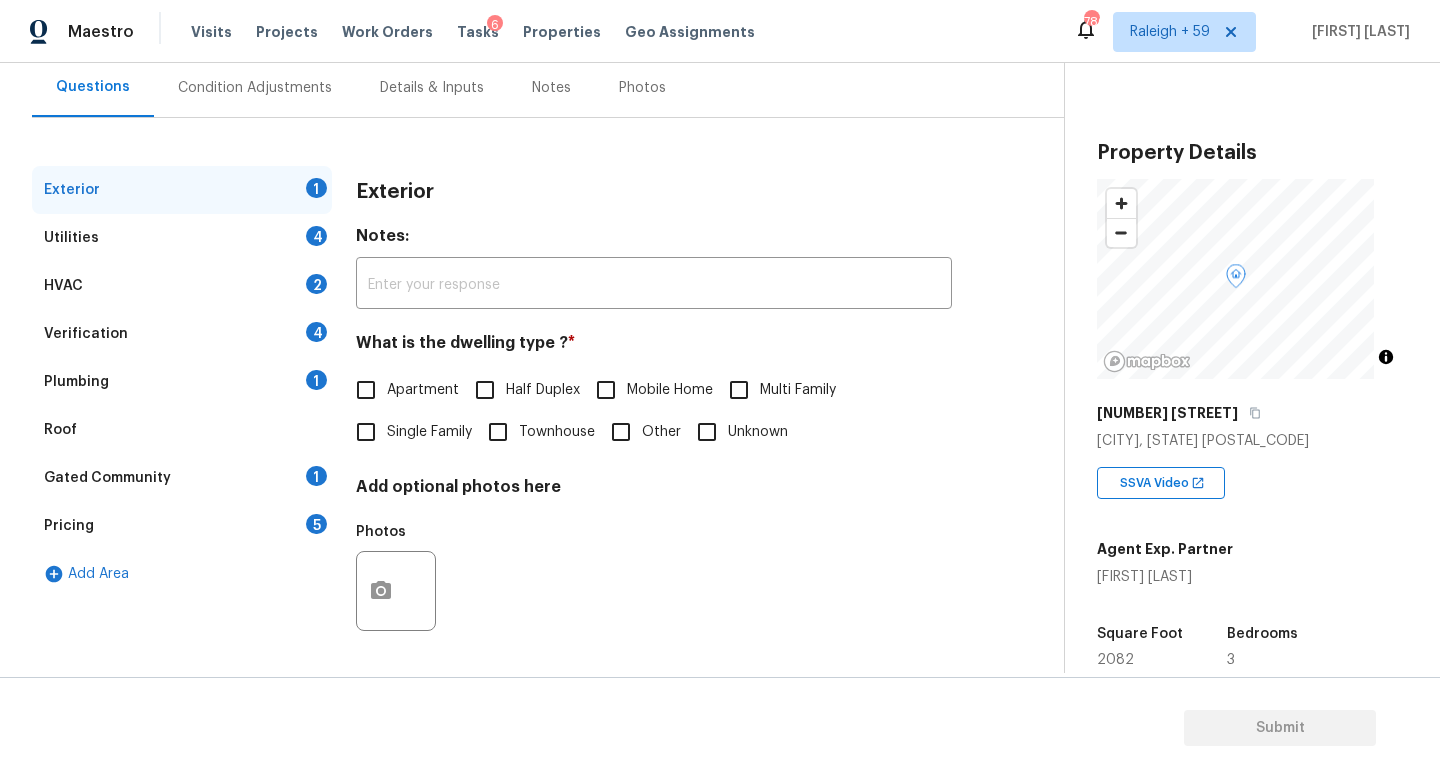 click on "Utilities 4" at bounding box center [182, 238] 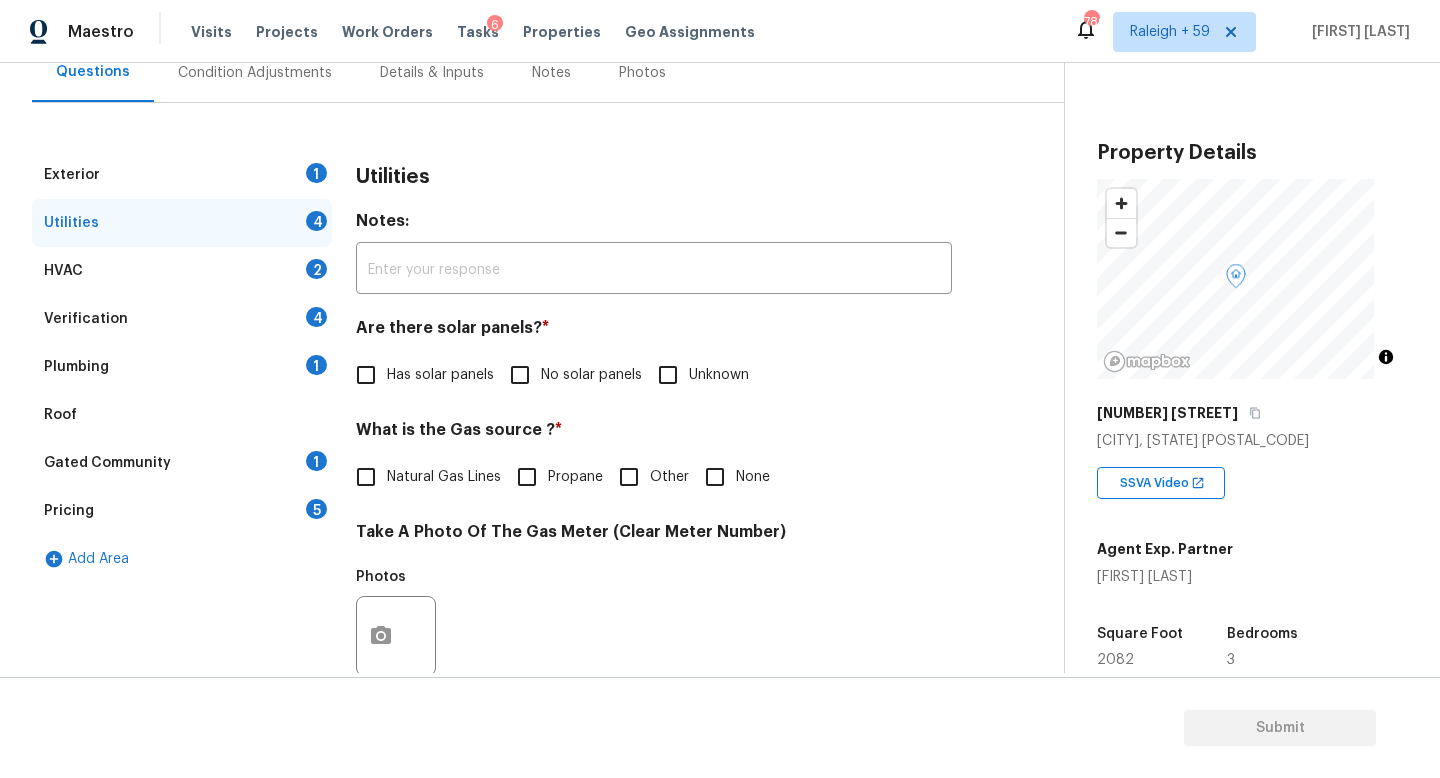 click on "HVAC 2" at bounding box center [182, 271] 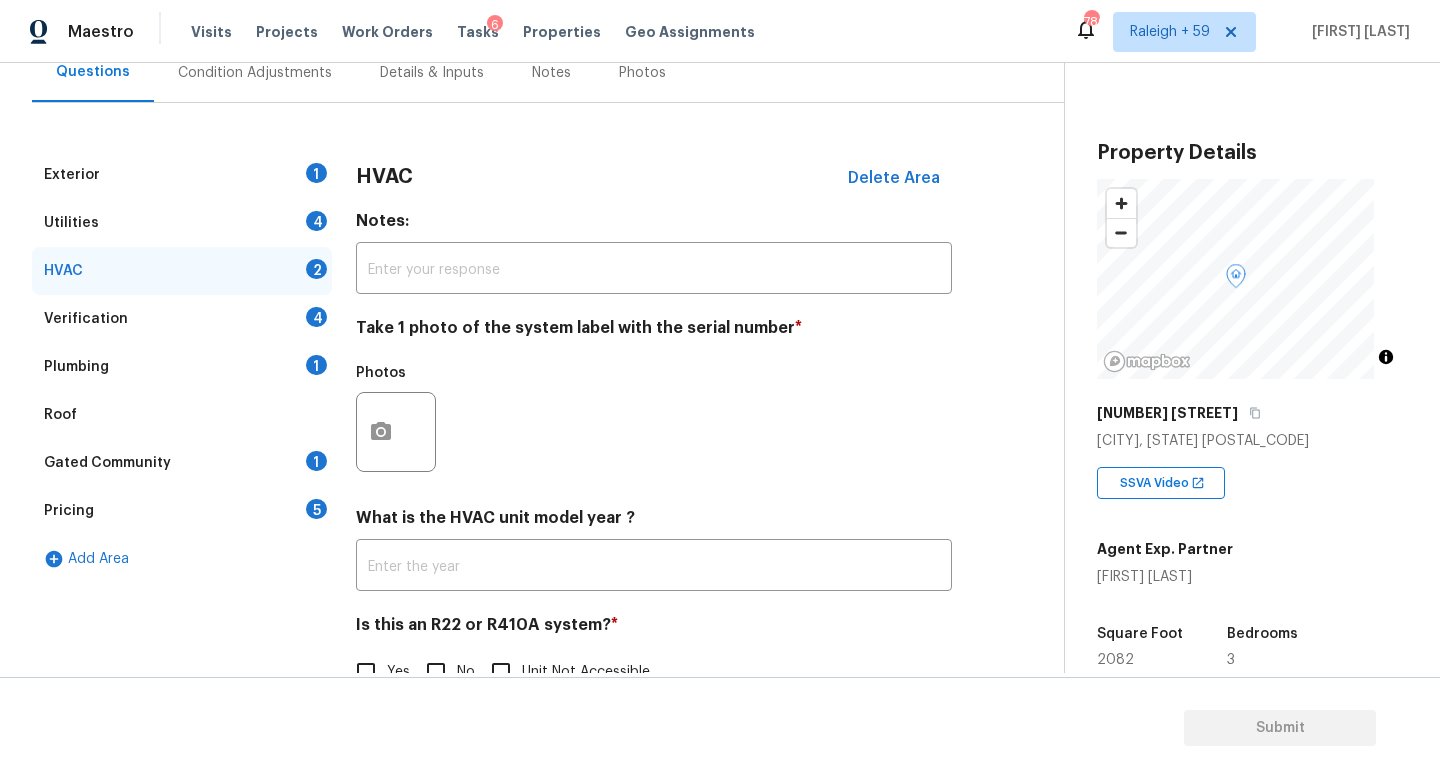 click on "Verification 4" at bounding box center (182, 319) 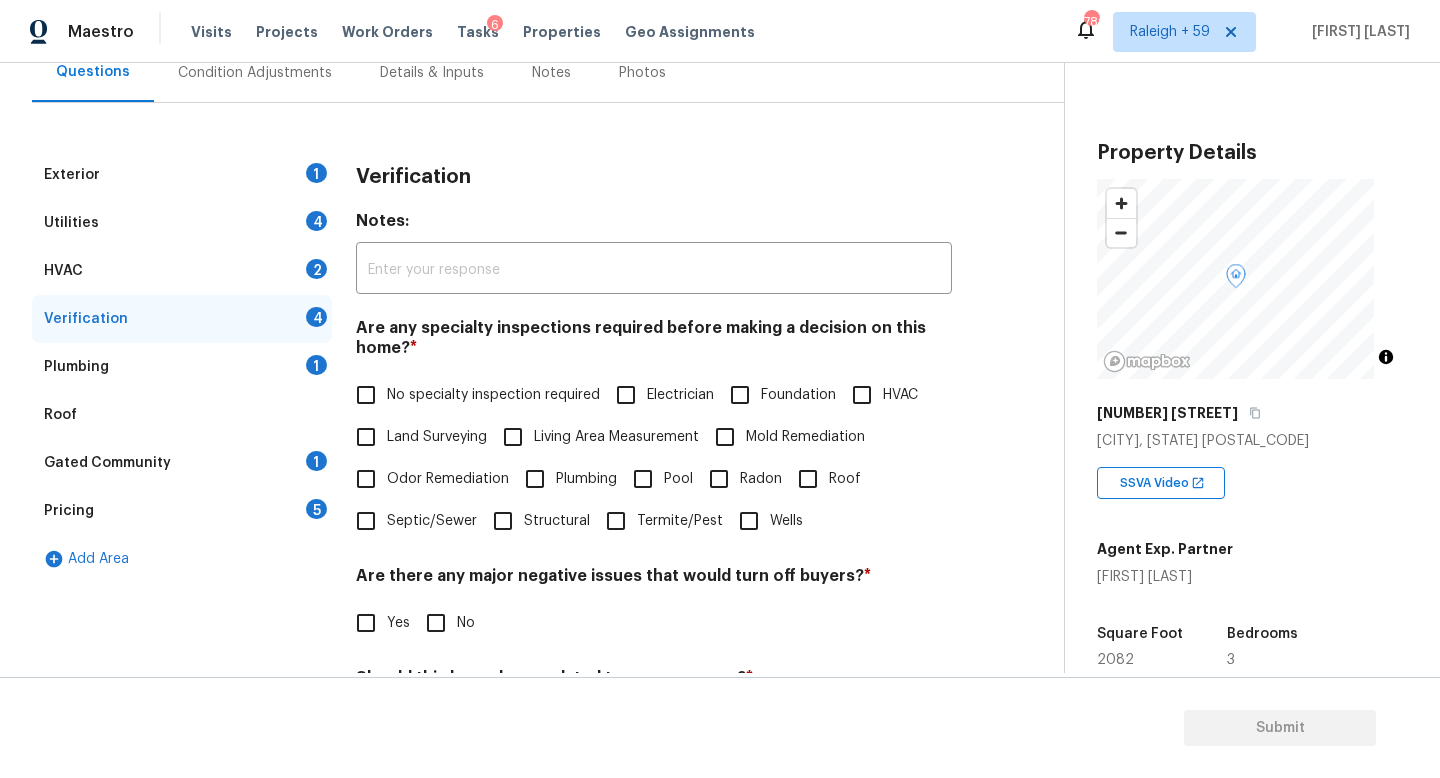 click on "HVAC" at bounding box center (862, 395) 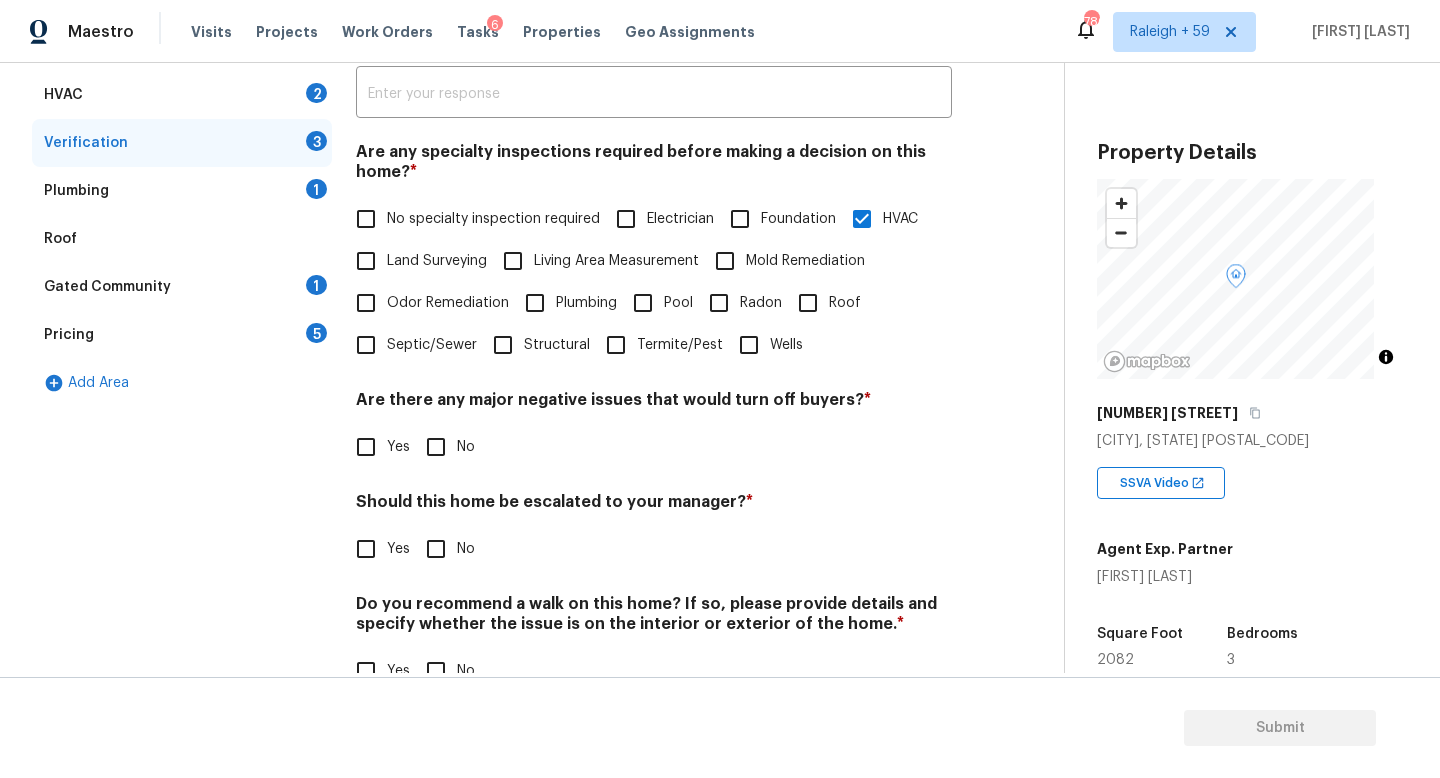 scroll, scrollTop: 482, scrollLeft: 0, axis: vertical 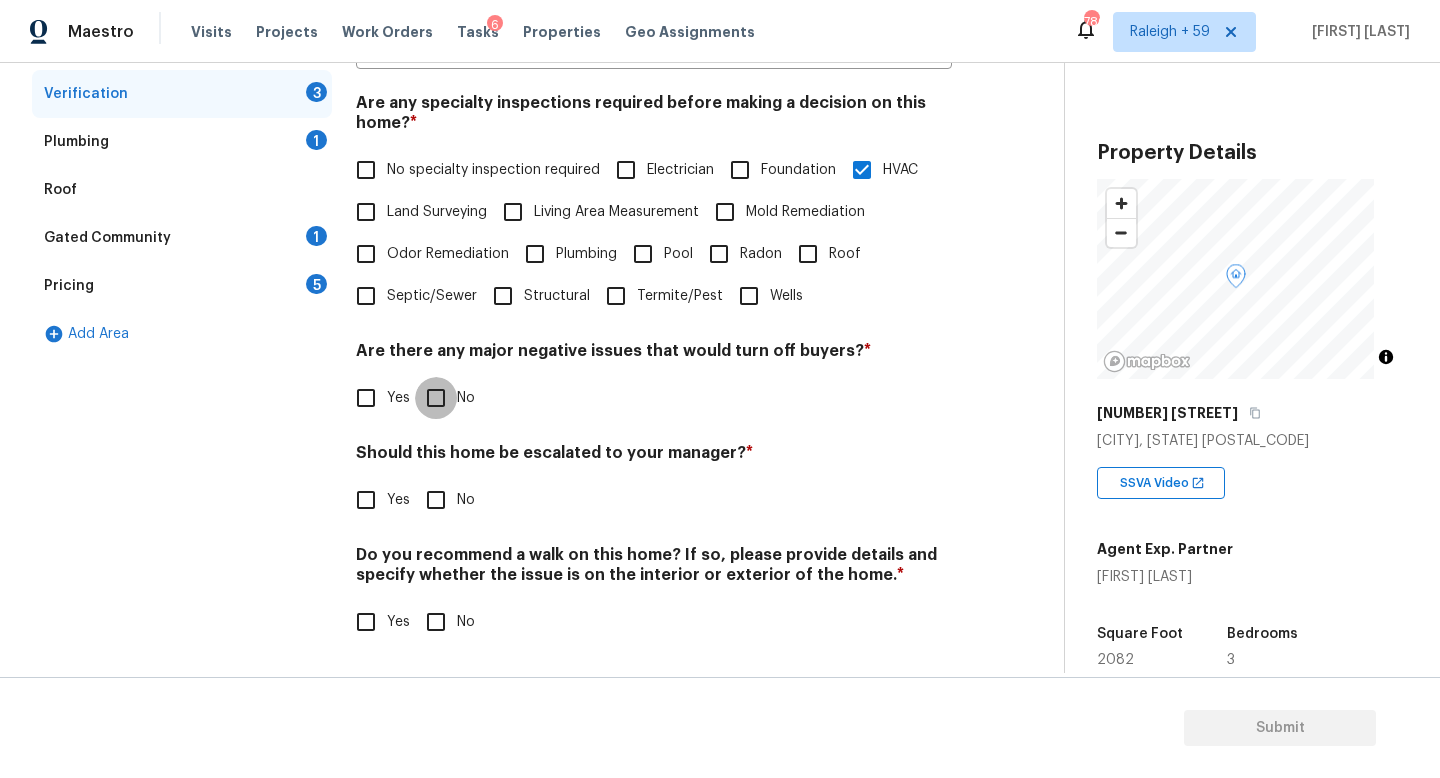 click on "No" at bounding box center (436, 398) 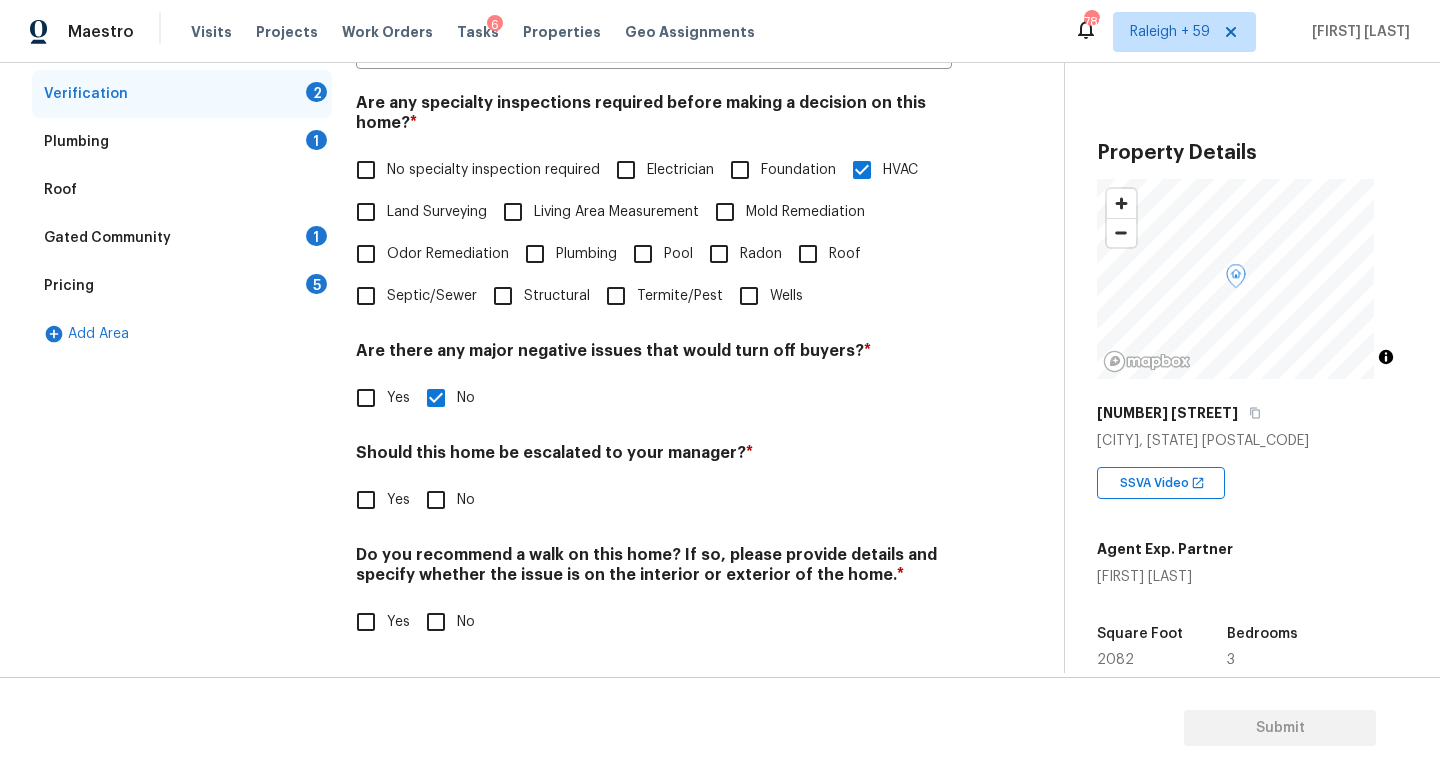 click on "Yes" at bounding box center (366, 500) 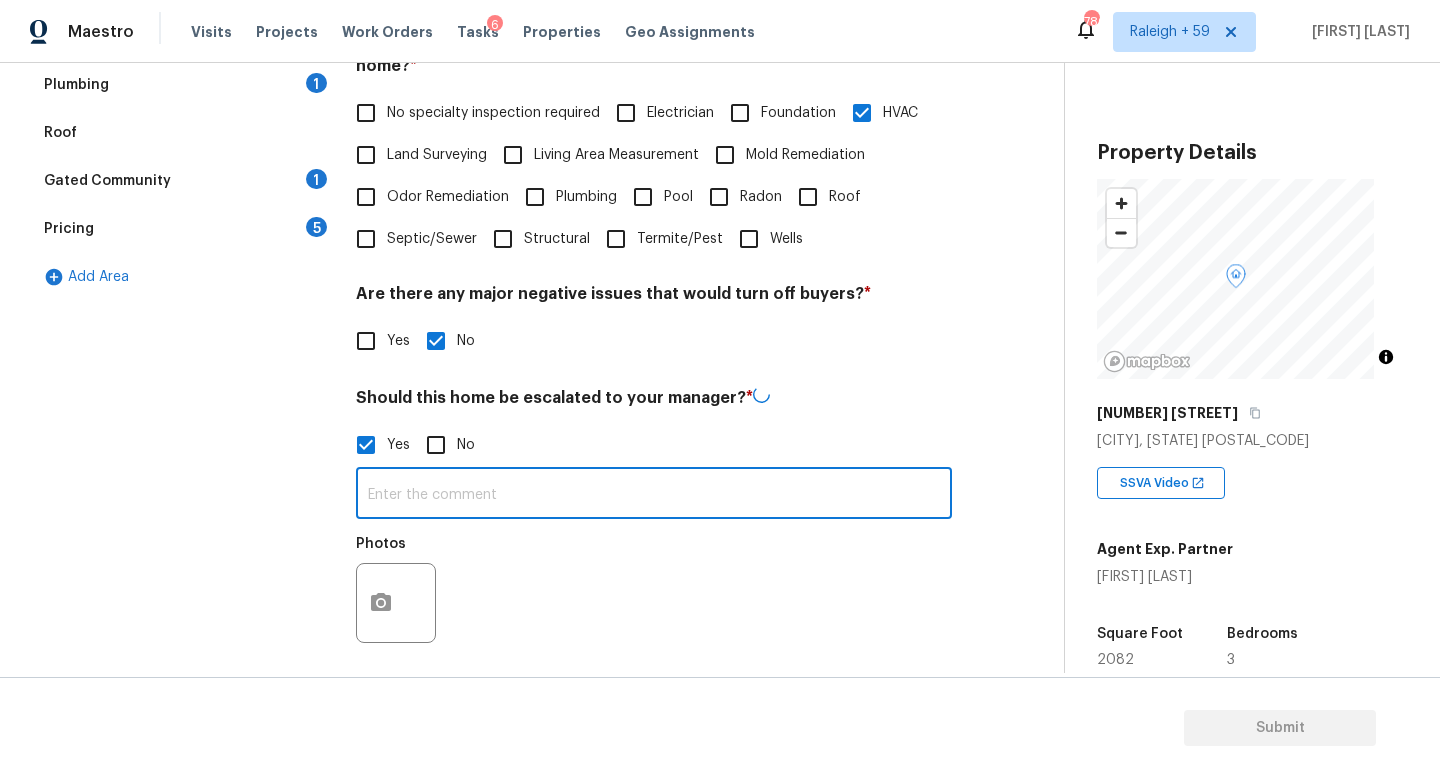 click at bounding box center (654, 495) 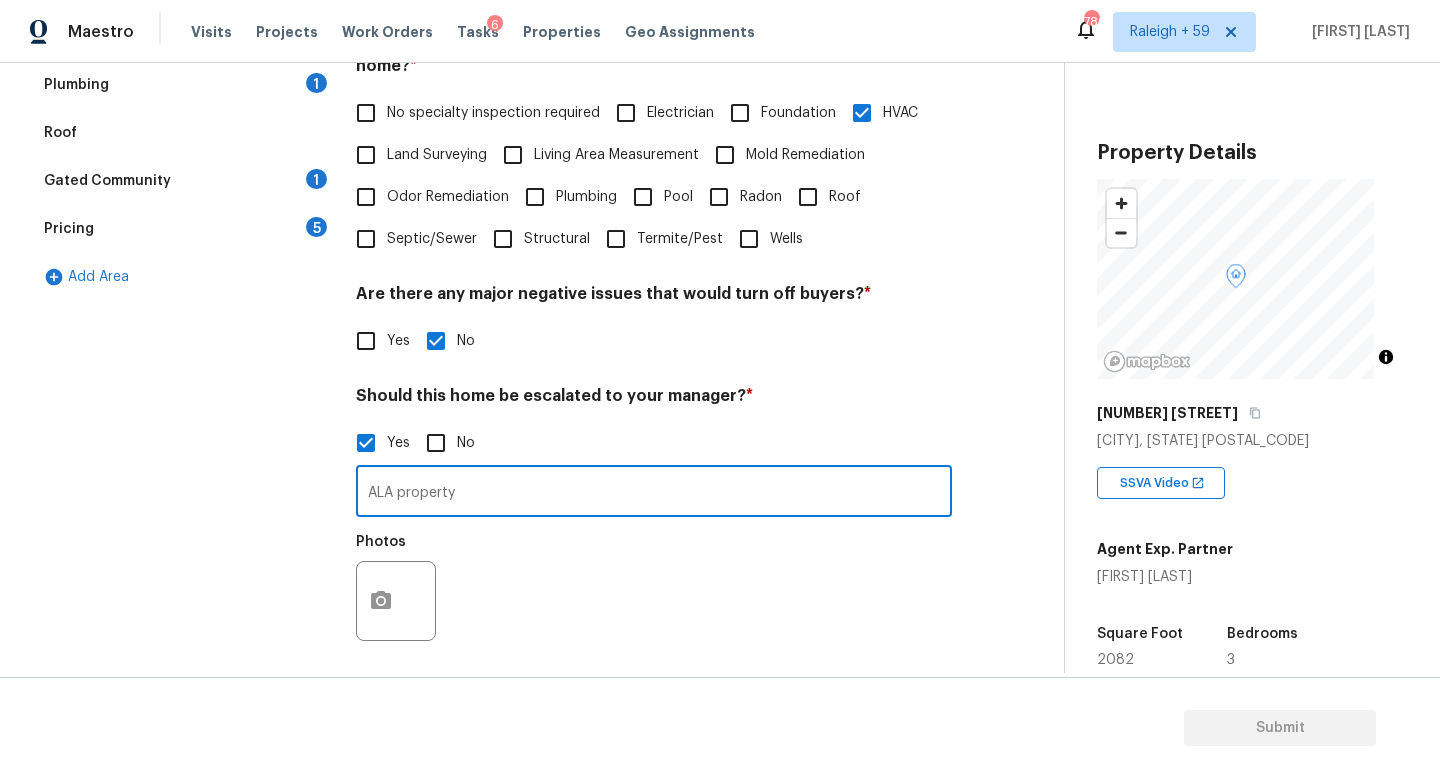 scroll, scrollTop: 672, scrollLeft: 0, axis: vertical 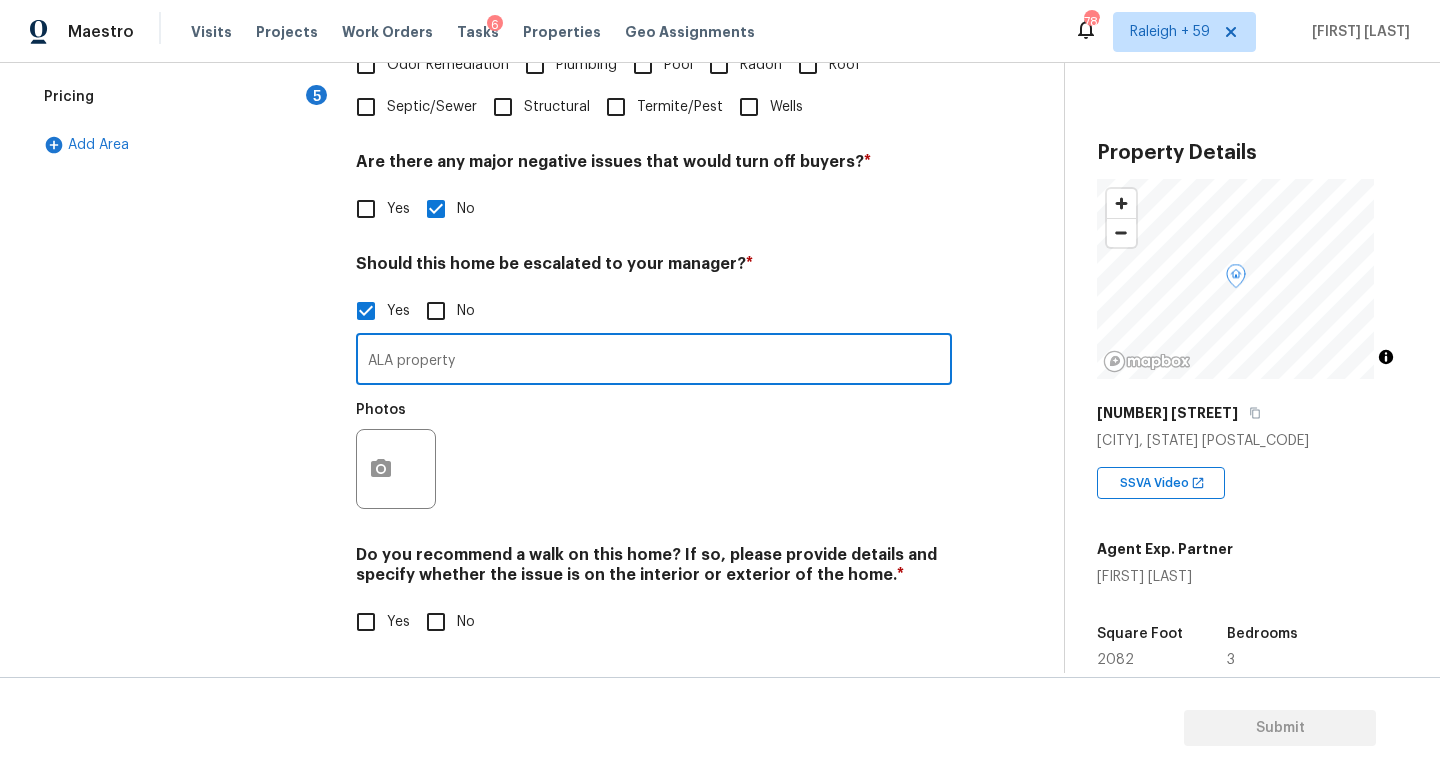 type on "ALA property" 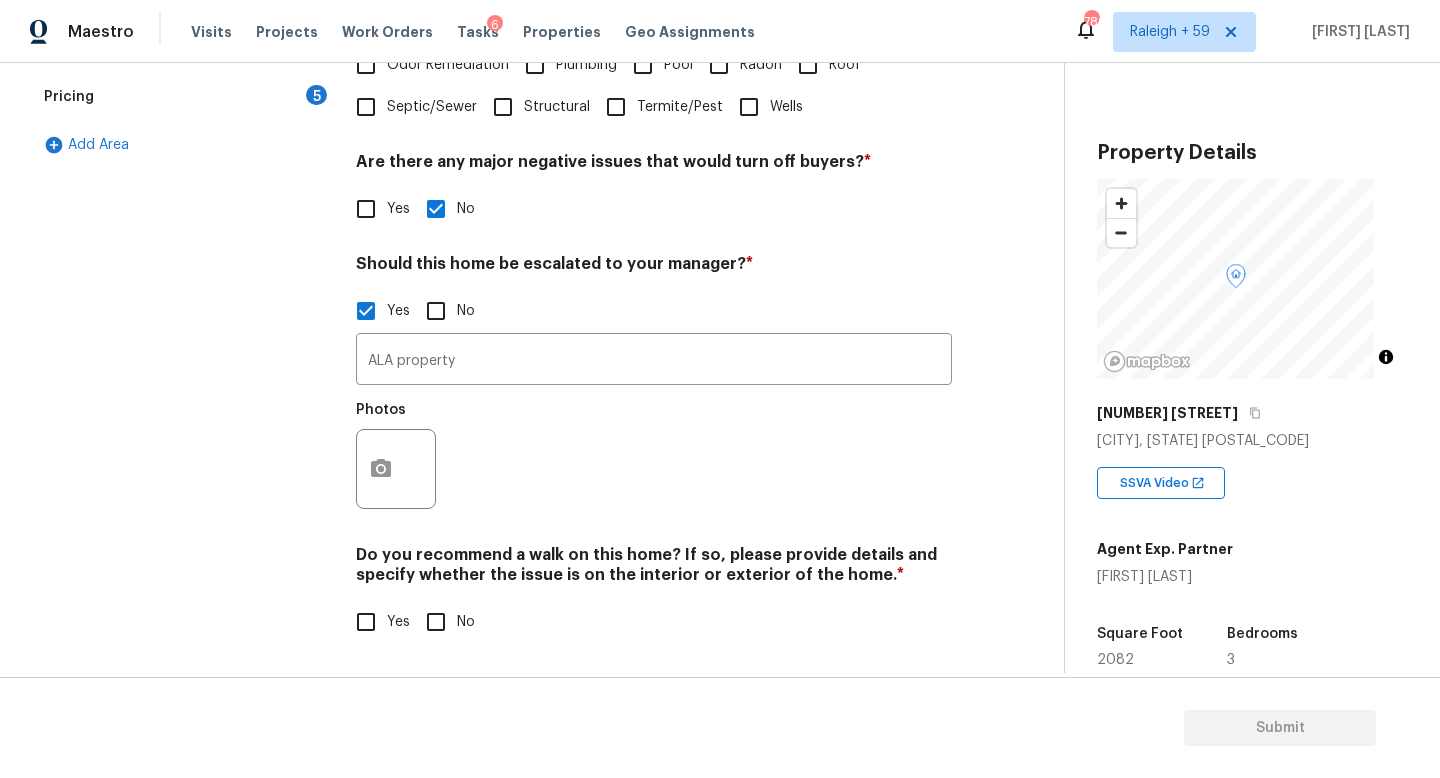 click on "No" at bounding box center (436, 622) 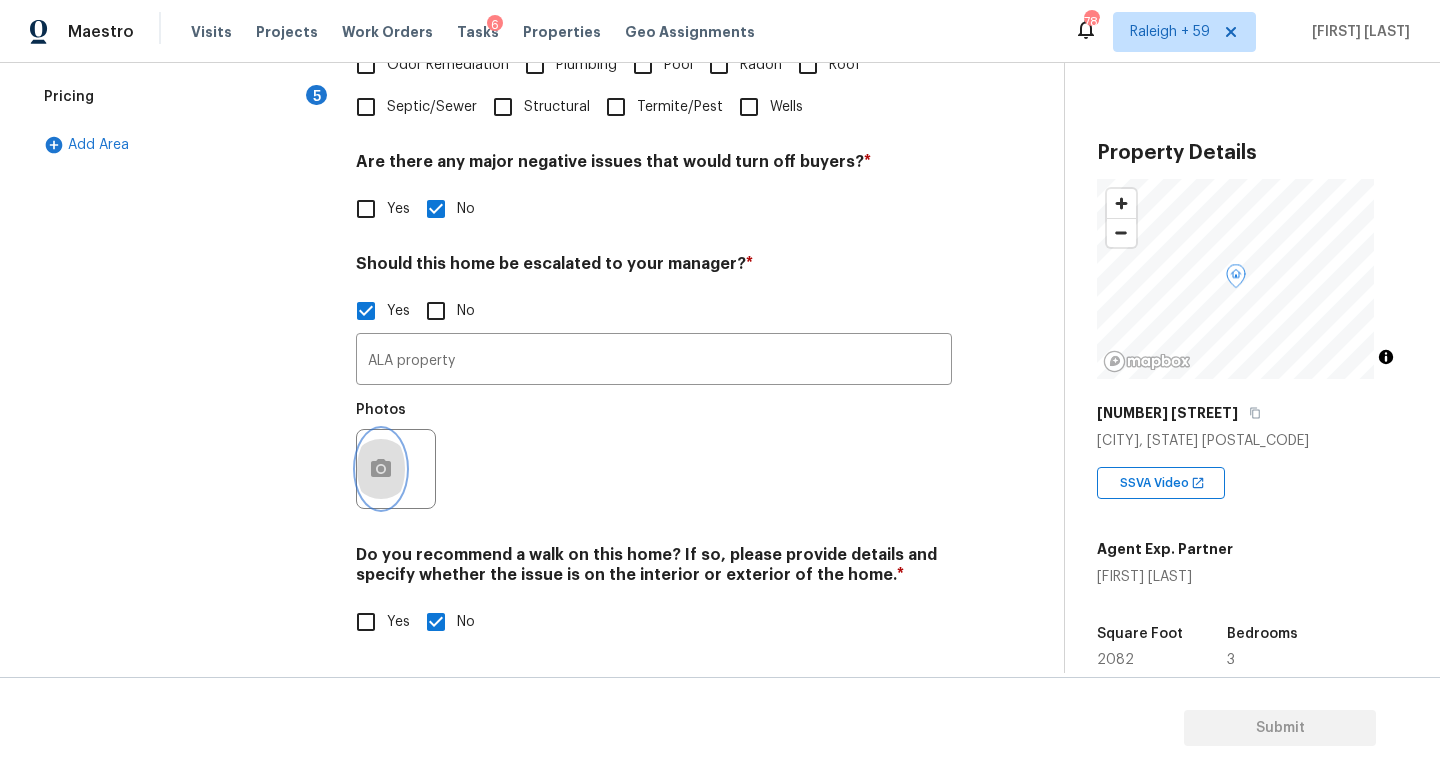 click at bounding box center (381, 469) 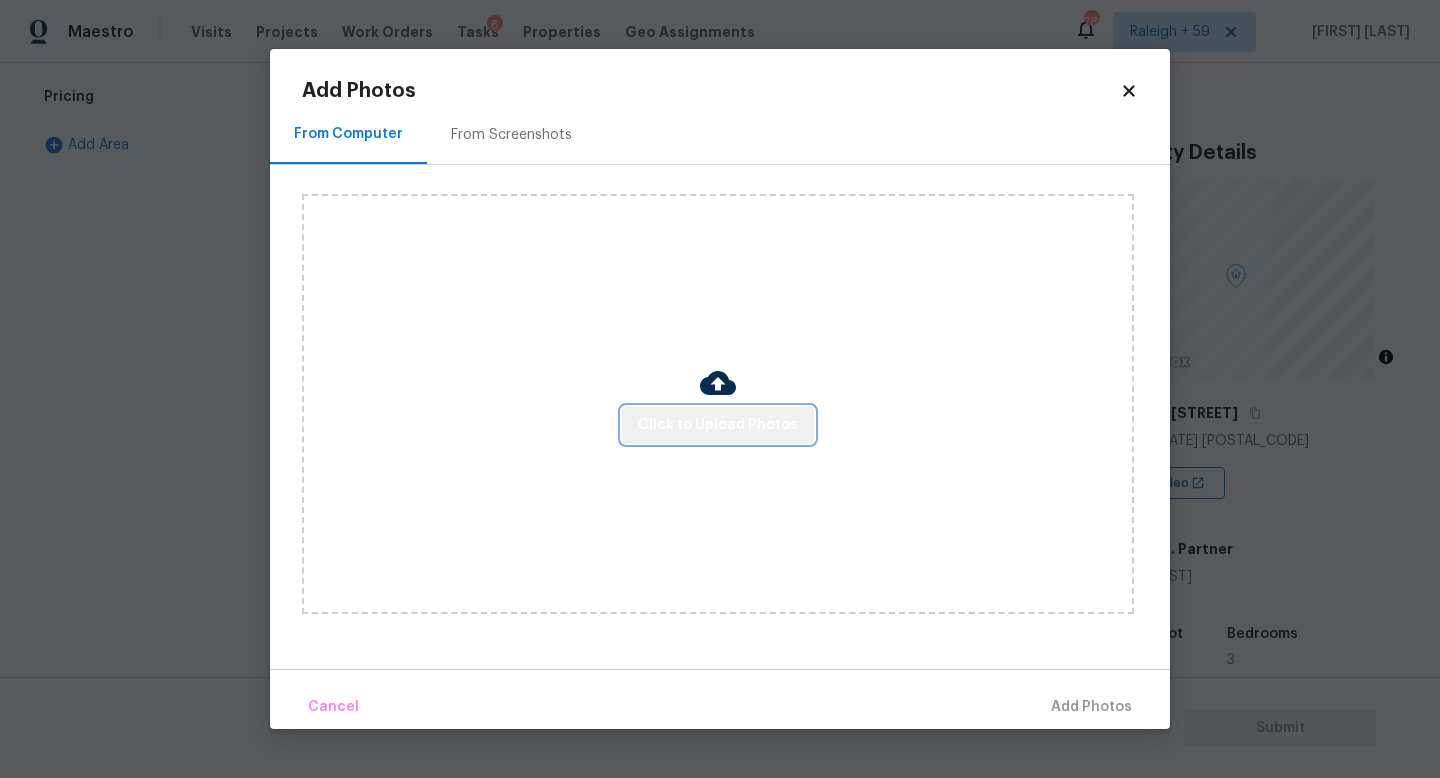 click on "Click to Upload Photos" at bounding box center (718, 425) 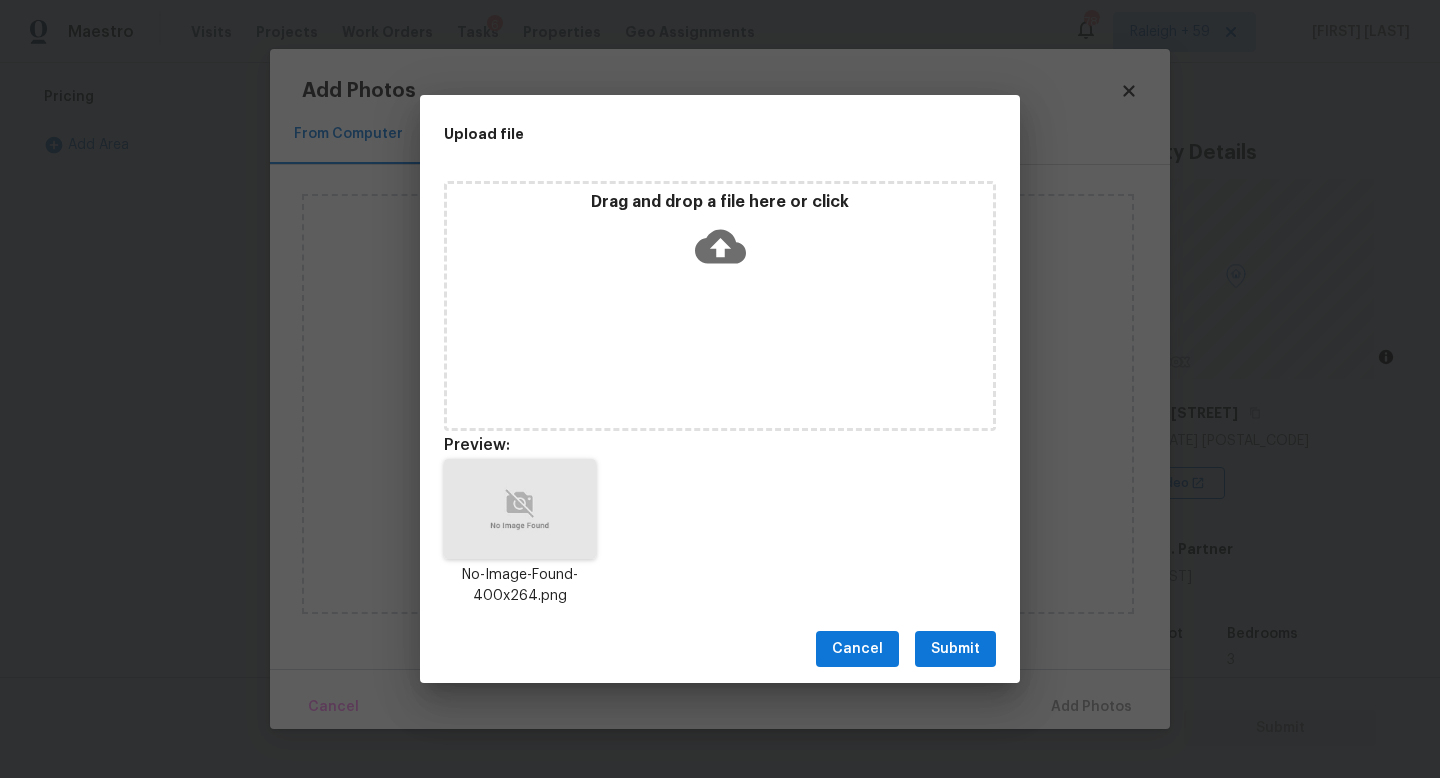 click on "Submit" at bounding box center (955, 649) 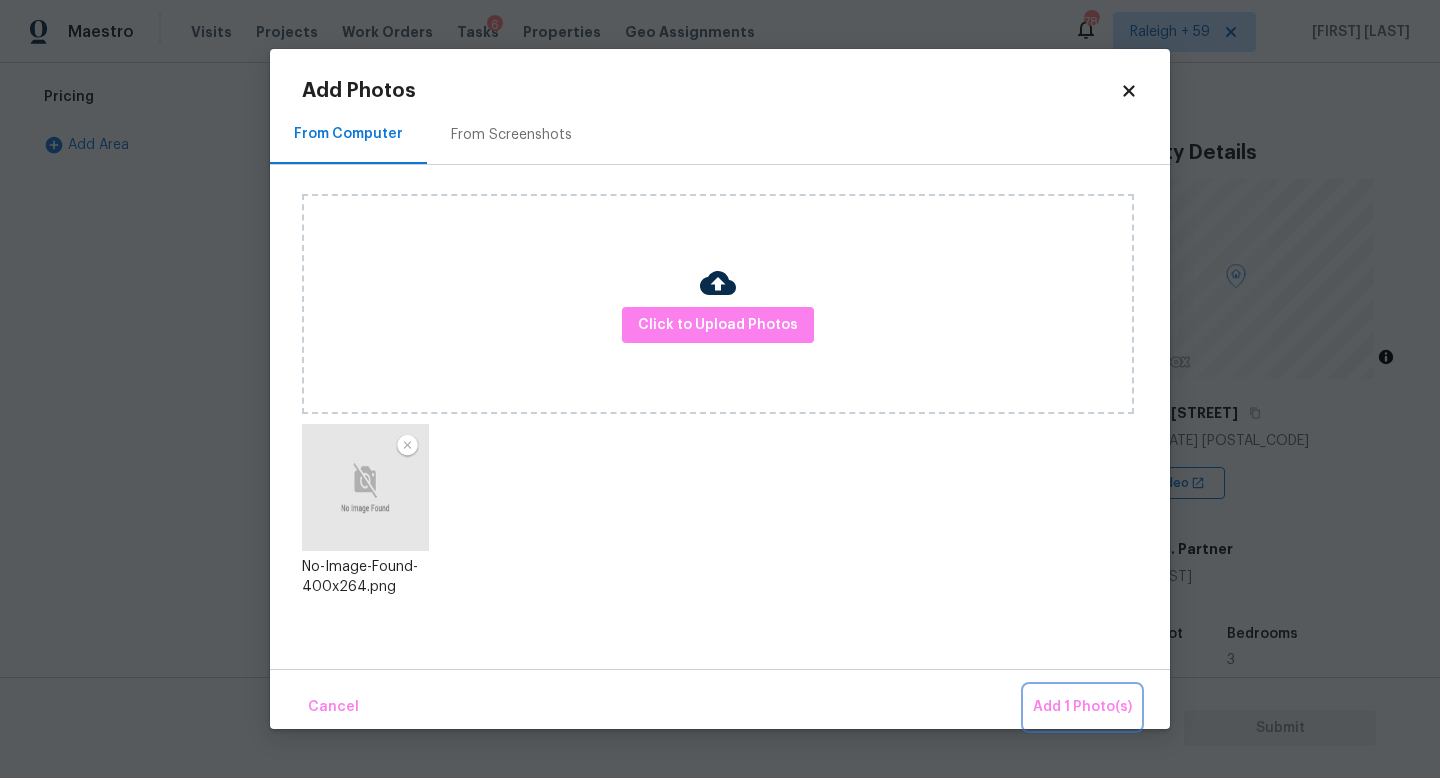 click on "Add 1 Photo(s)" at bounding box center (1082, 707) 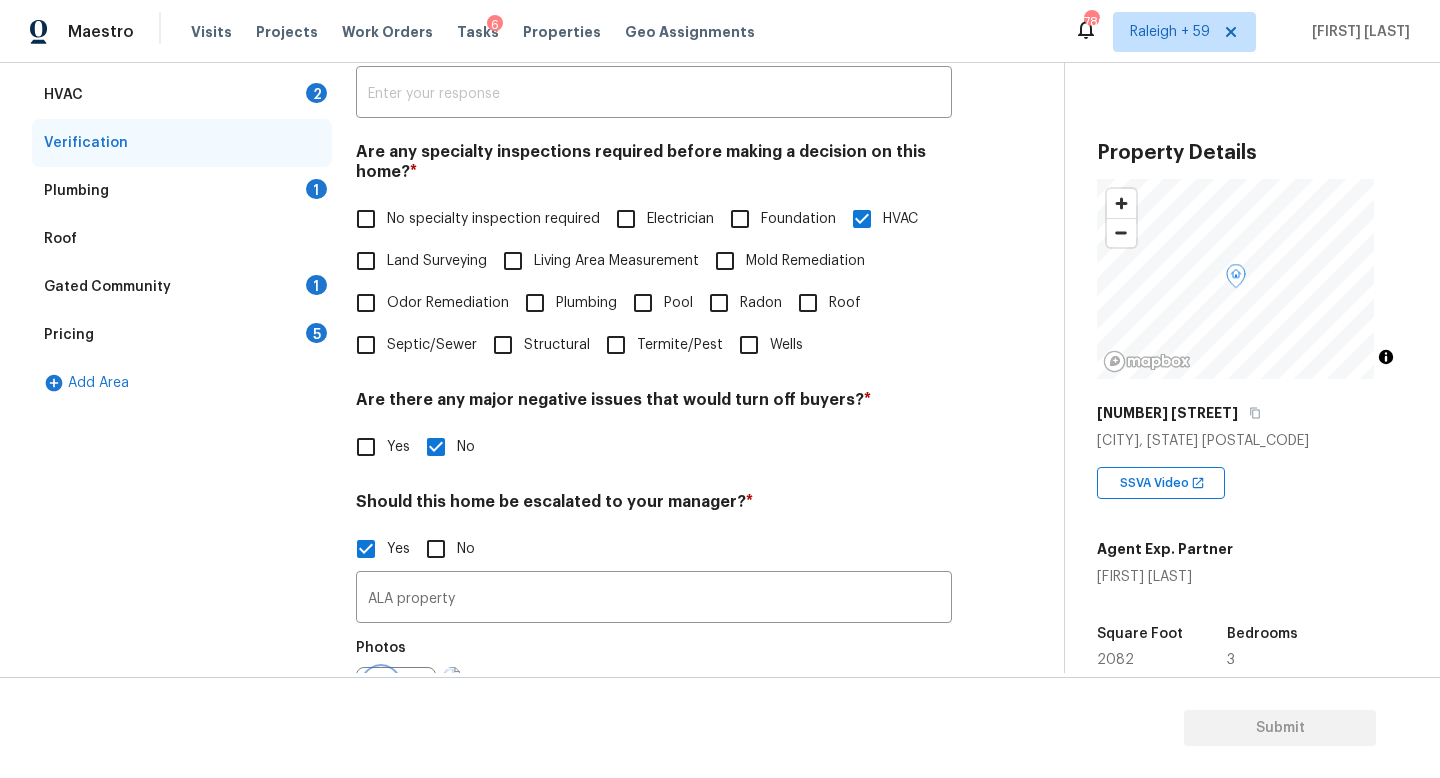 scroll, scrollTop: 315, scrollLeft: 0, axis: vertical 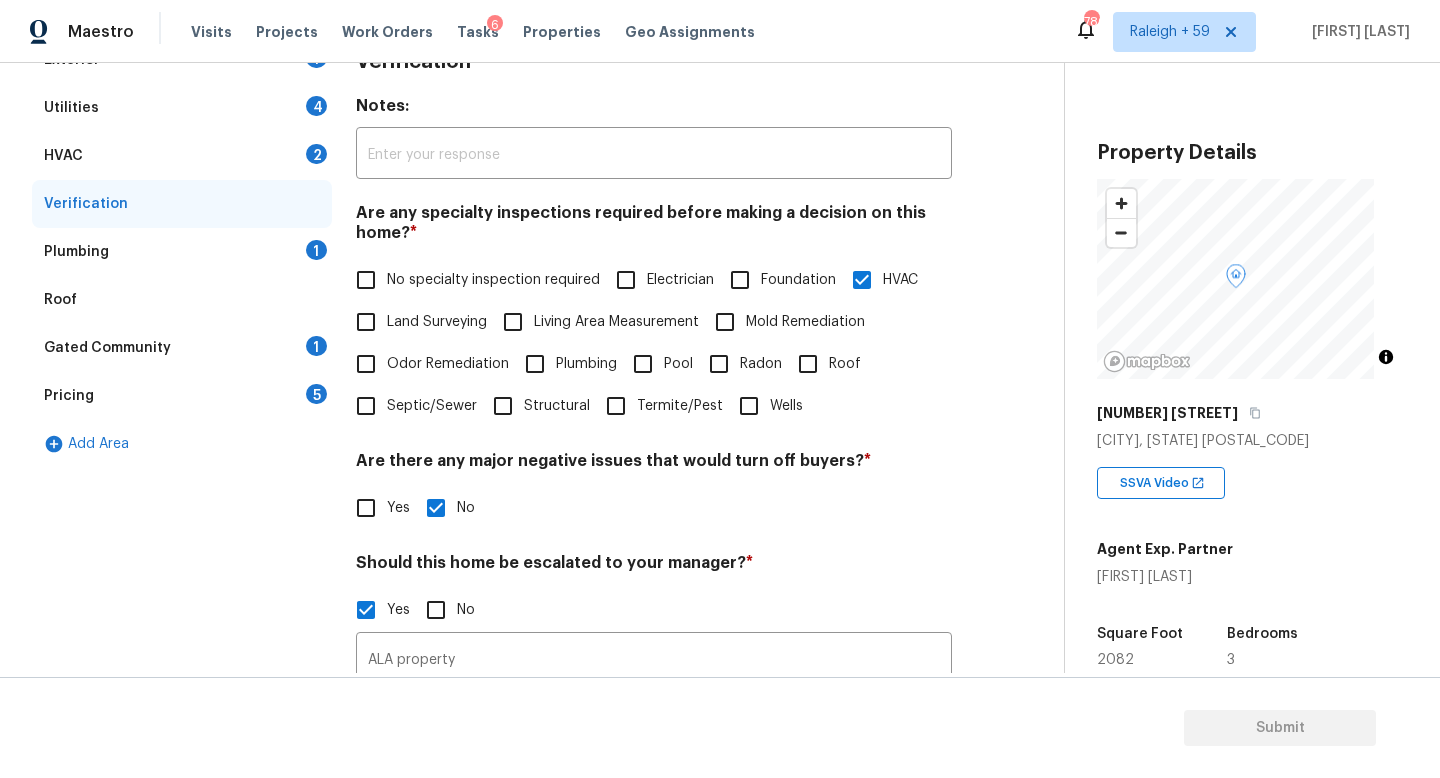 click on "Gated Community 1" at bounding box center [182, 348] 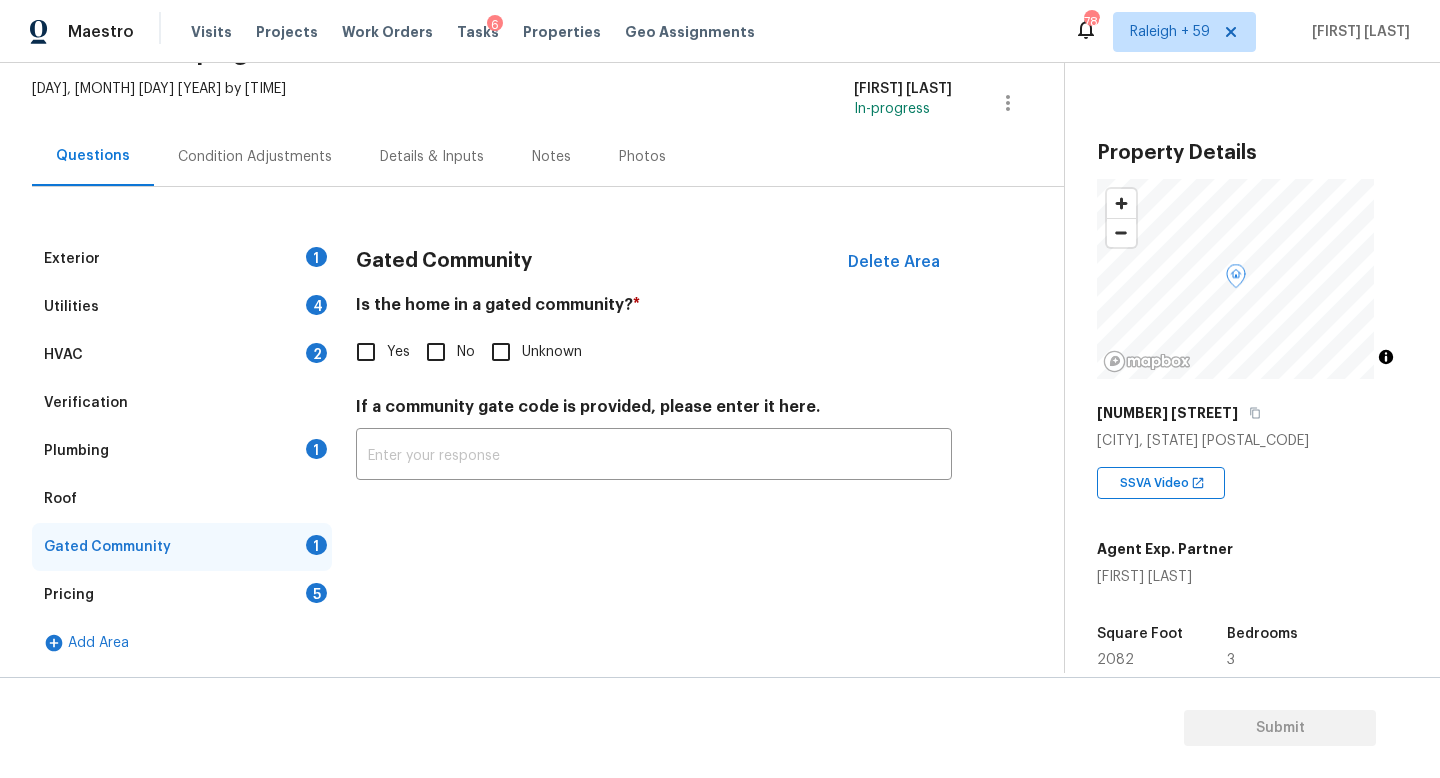 scroll, scrollTop: 131, scrollLeft: 0, axis: vertical 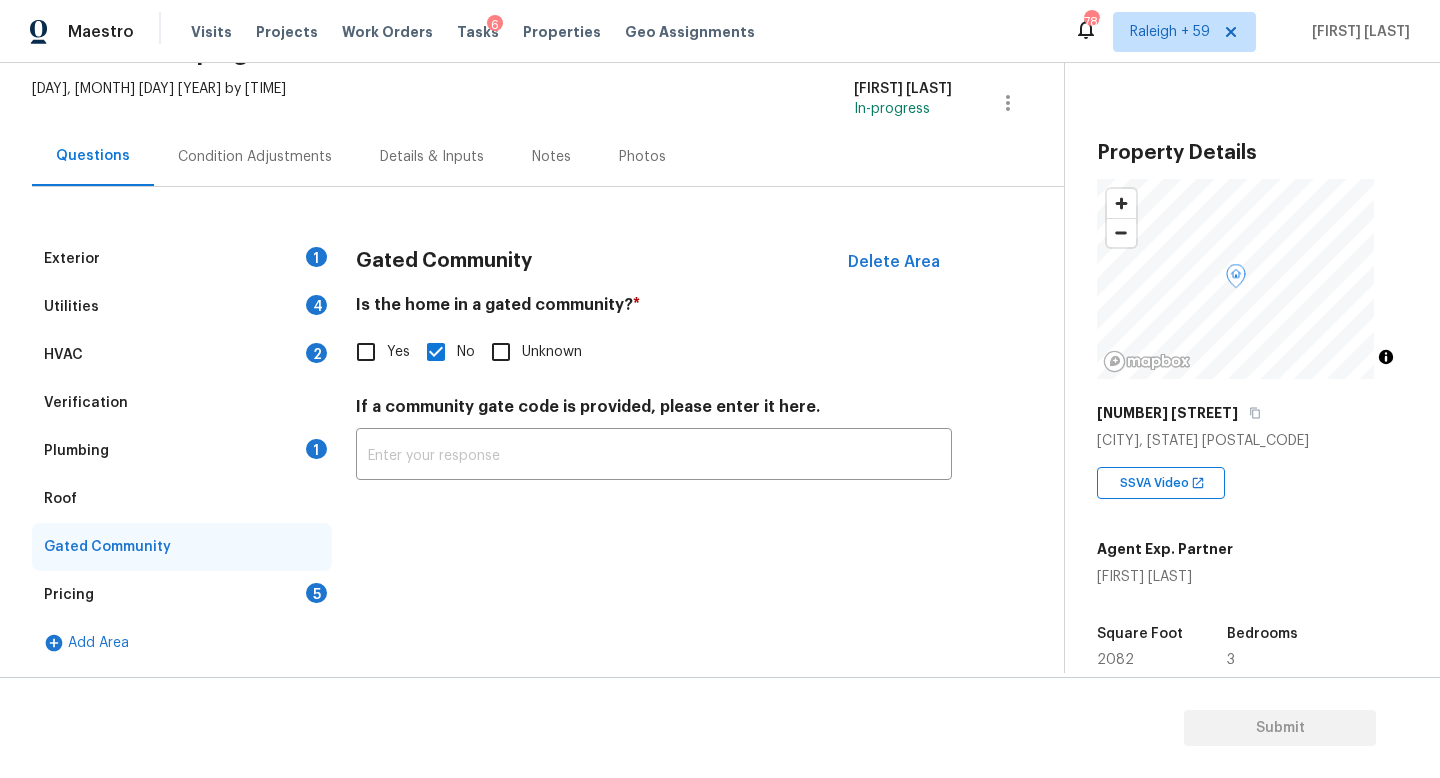click on "Plumbing 1" at bounding box center [182, 451] 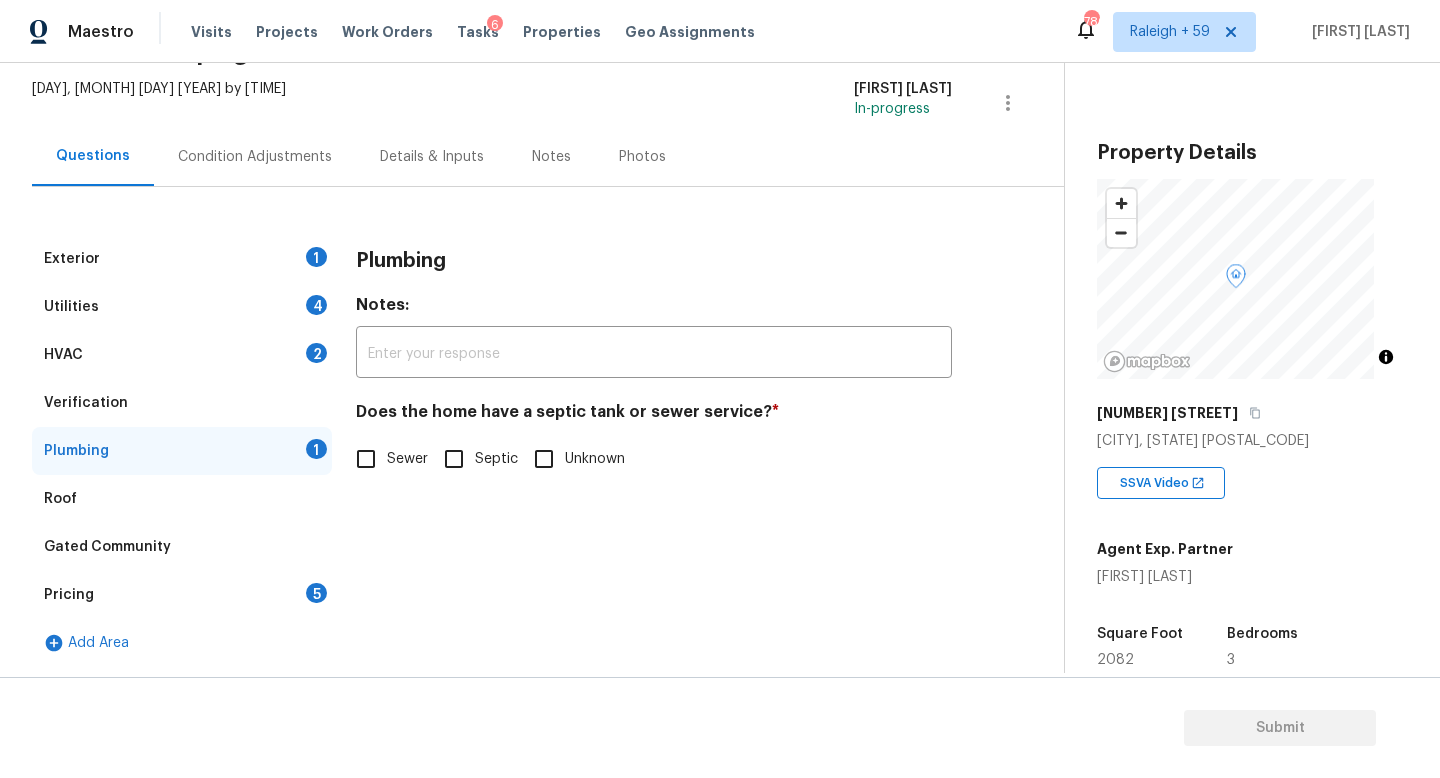 click on "Sewer" at bounding box center (366, 459) 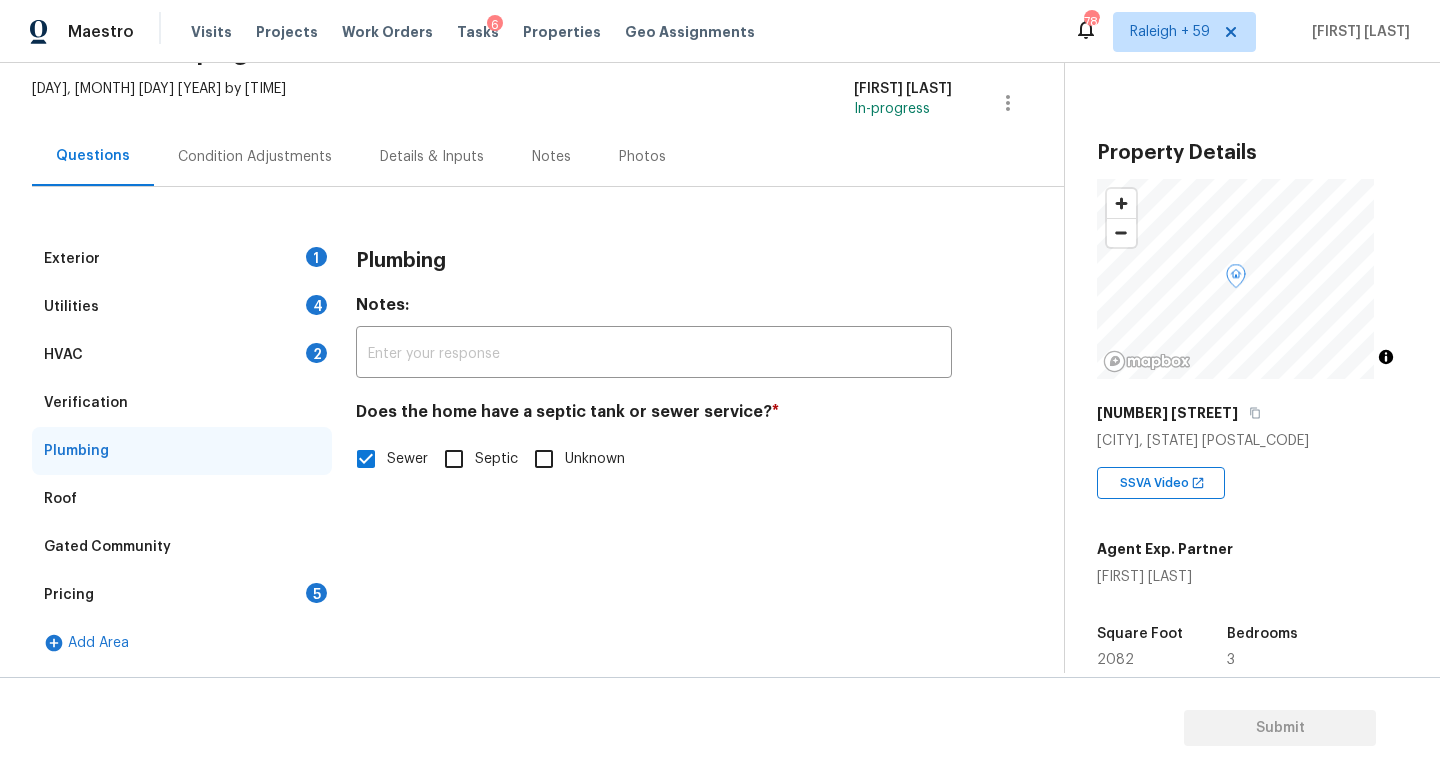 click on "Exterior 1" at bounding box center [182, 259] 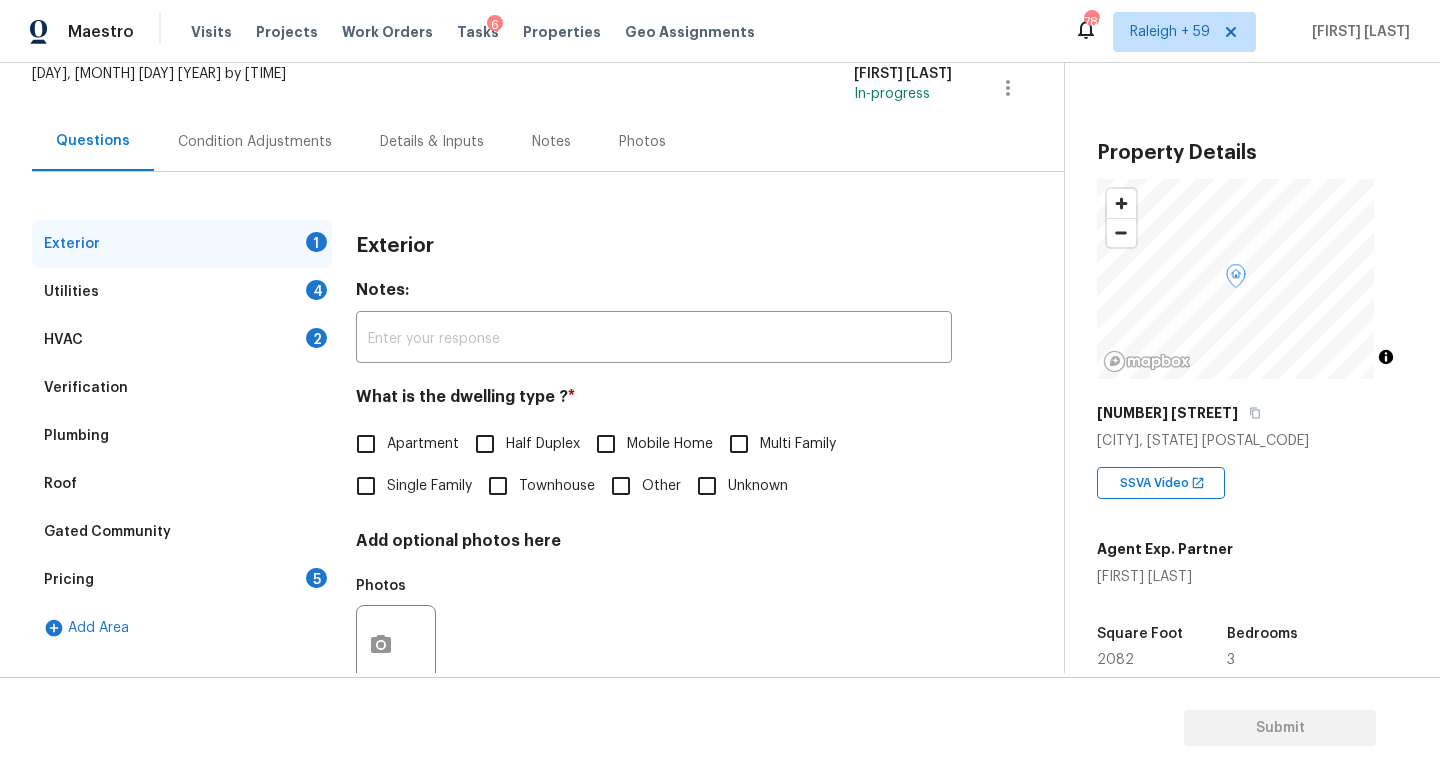 click on "Single Family" at bounding box center (429, 486) 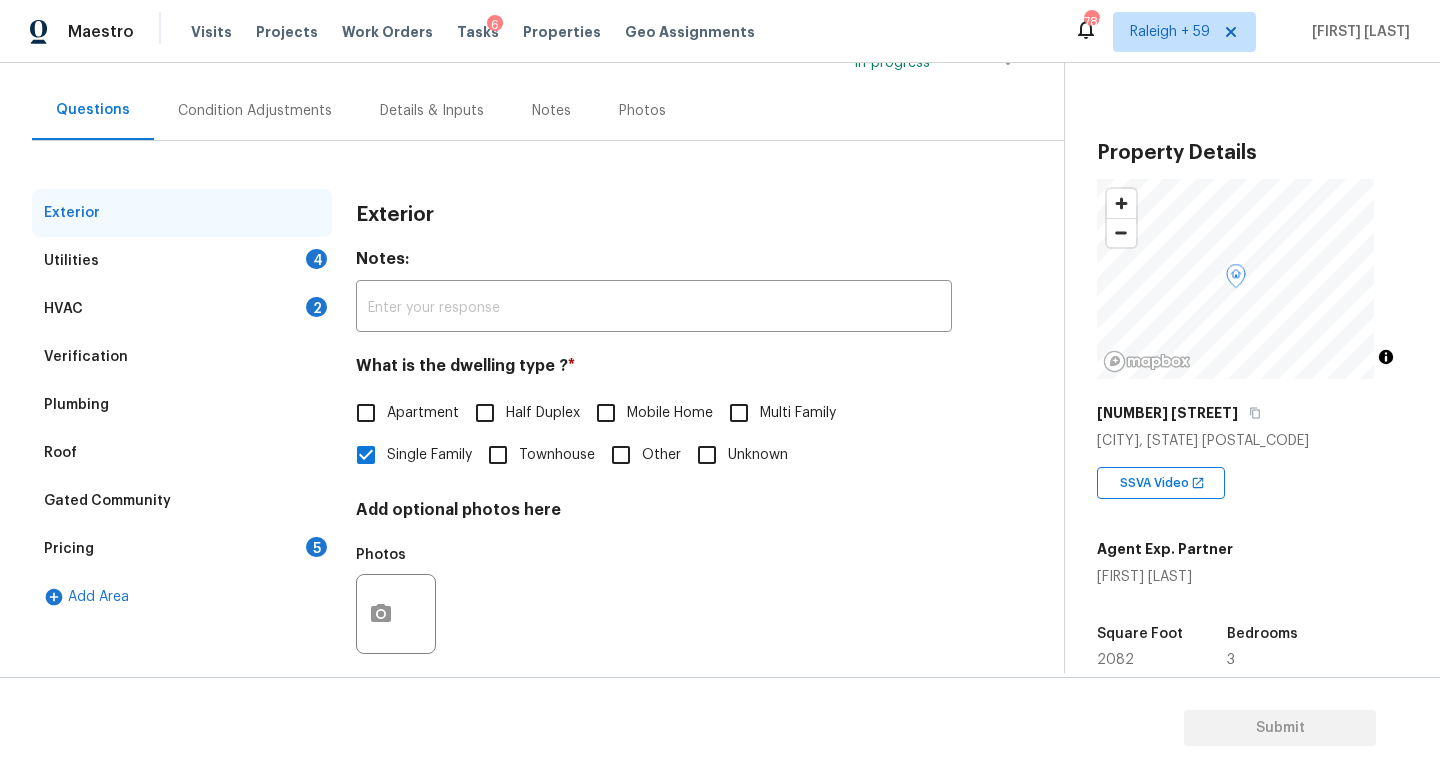 scroll, scrollTop: 200, scrollLeft: 0, axis: vertical 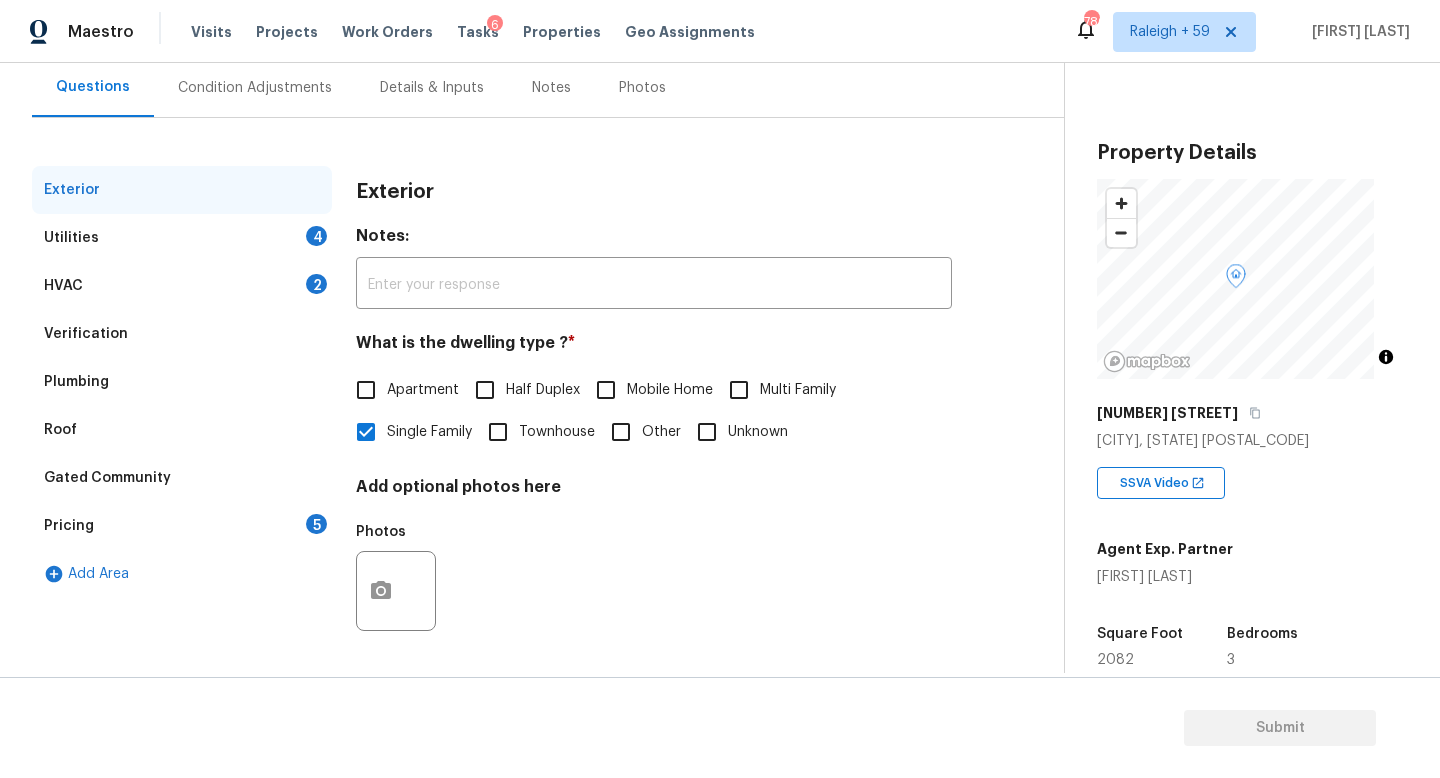 click on "Utilities 4" at bounding box center (182, 238) 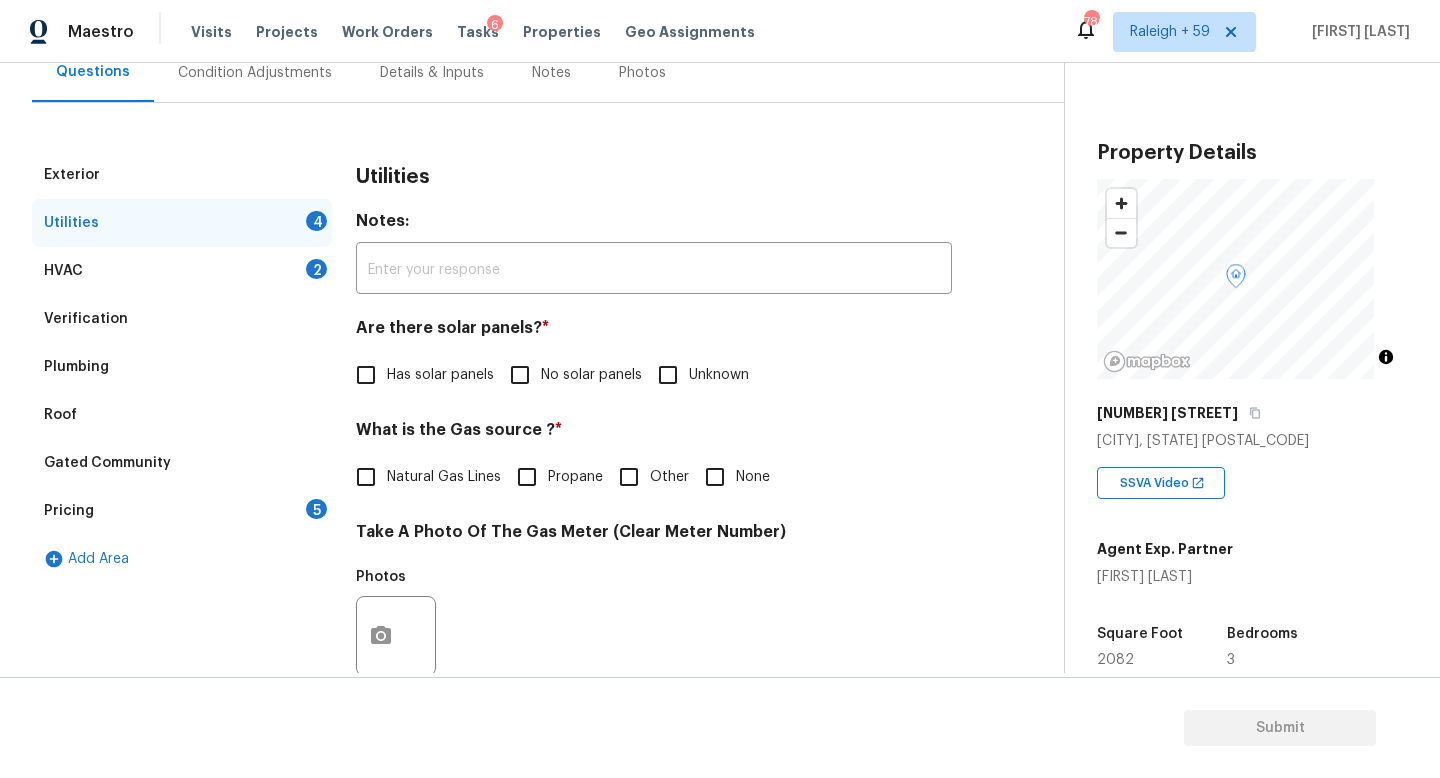 click on "No solar panels" at bounding box center (520, 375) 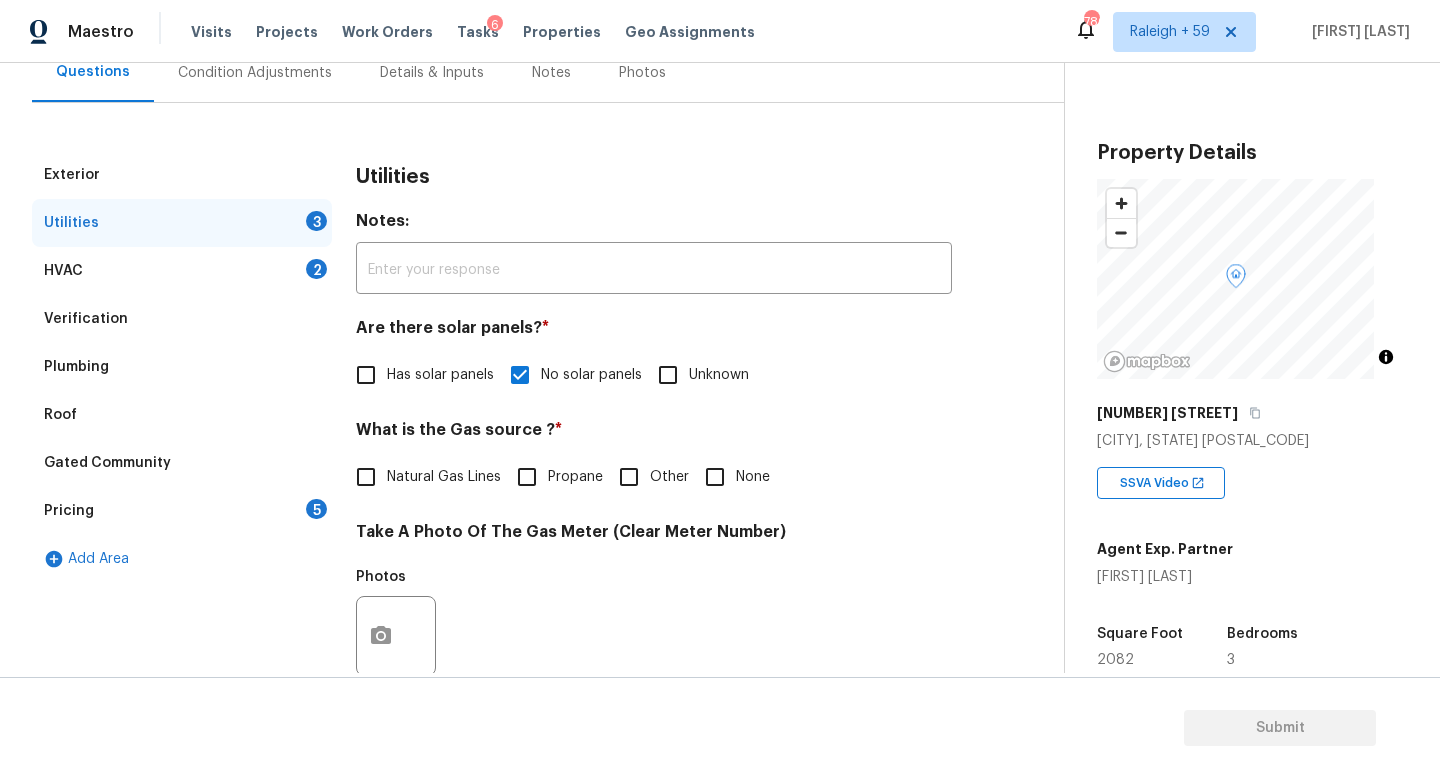 click on "Natural Gas Lines" at bounding box center (423, 477) 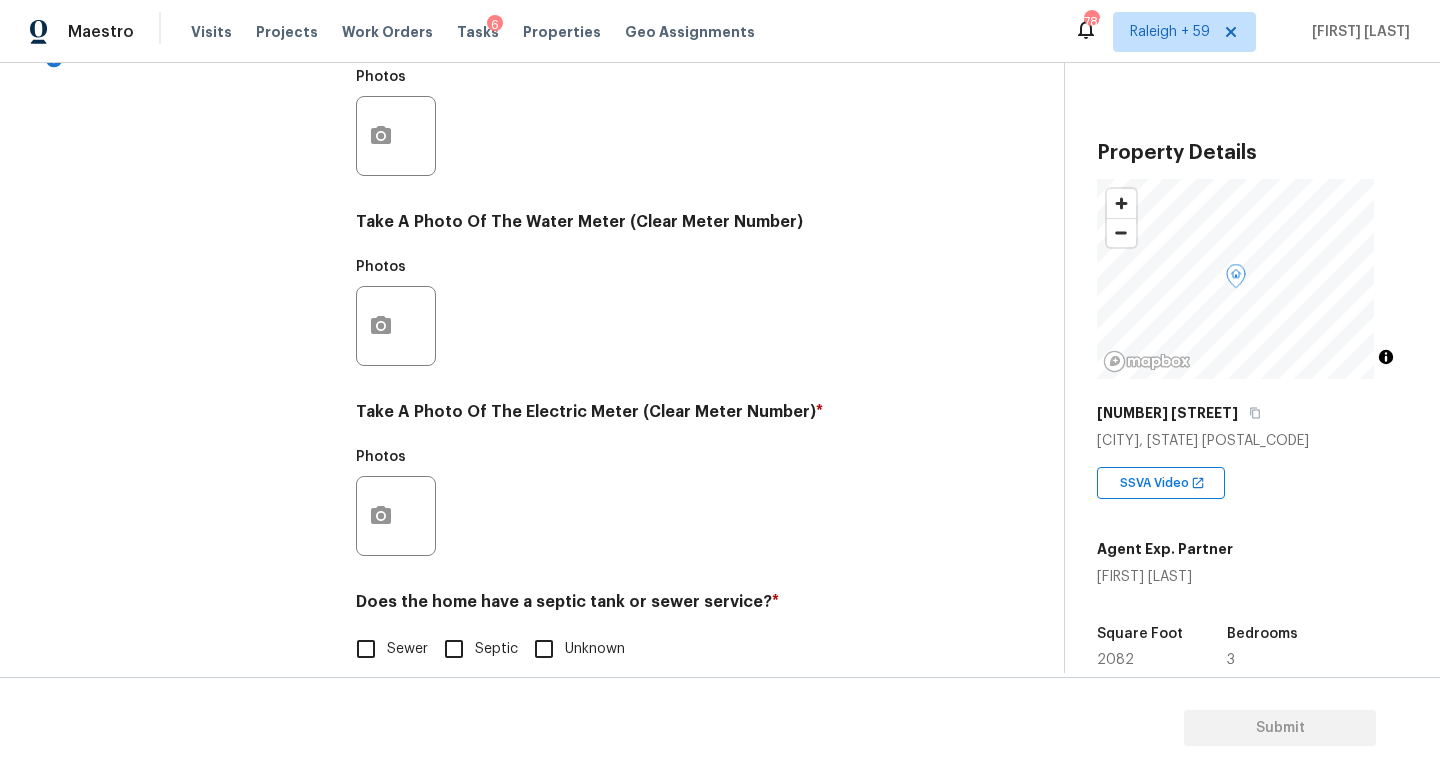 scroll, scrollTop: 742, scrollLeft: 0, axis: vertical 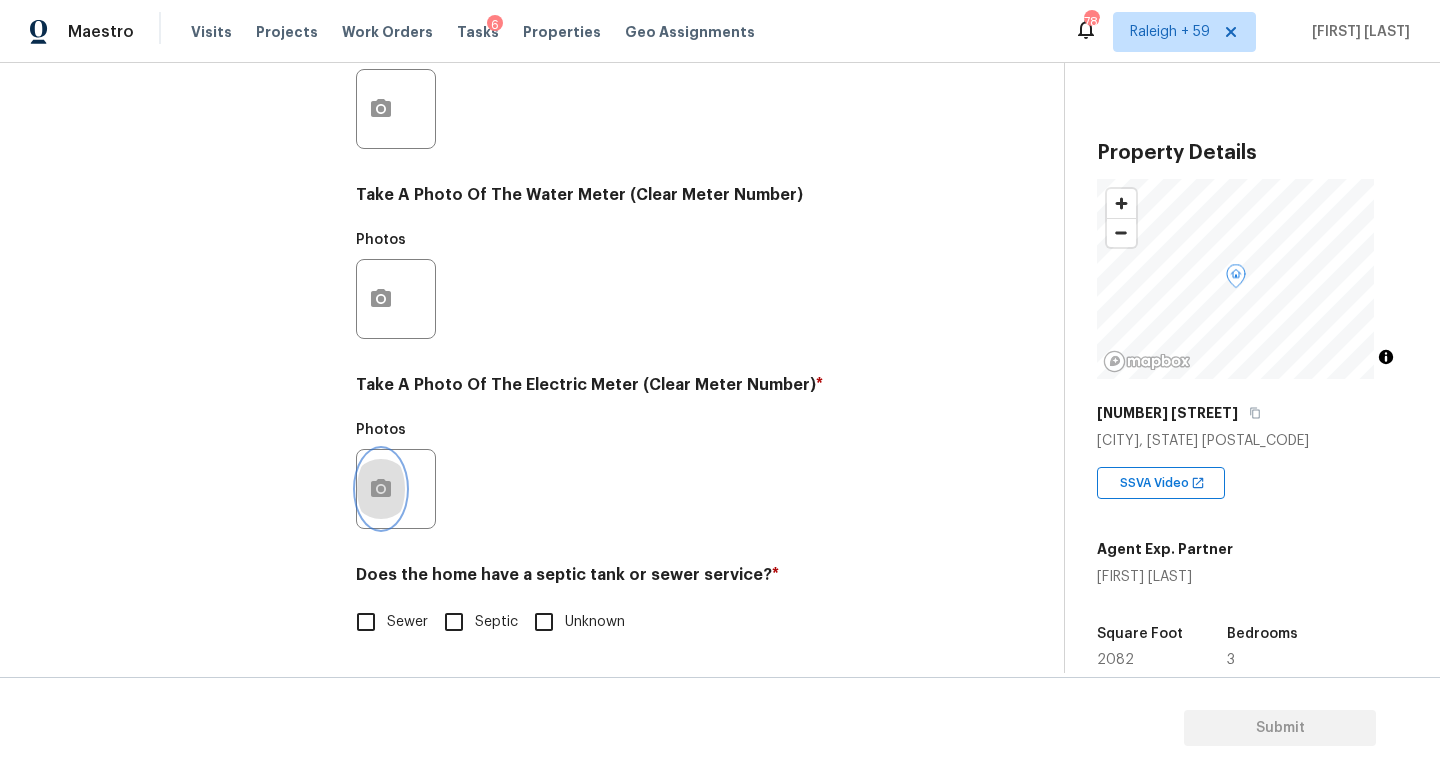 click 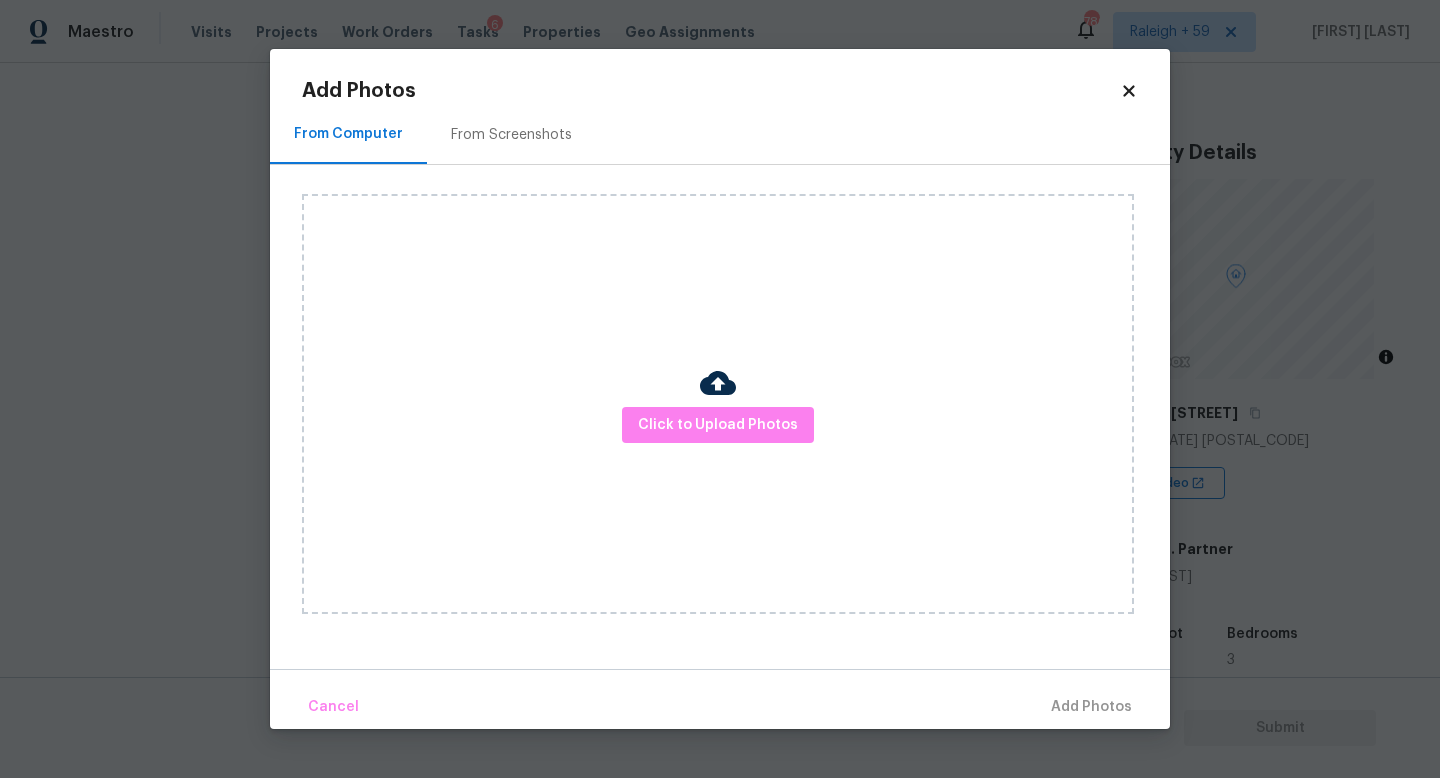 click on "Click to Upload Photos" at bounding box center (718, 404) 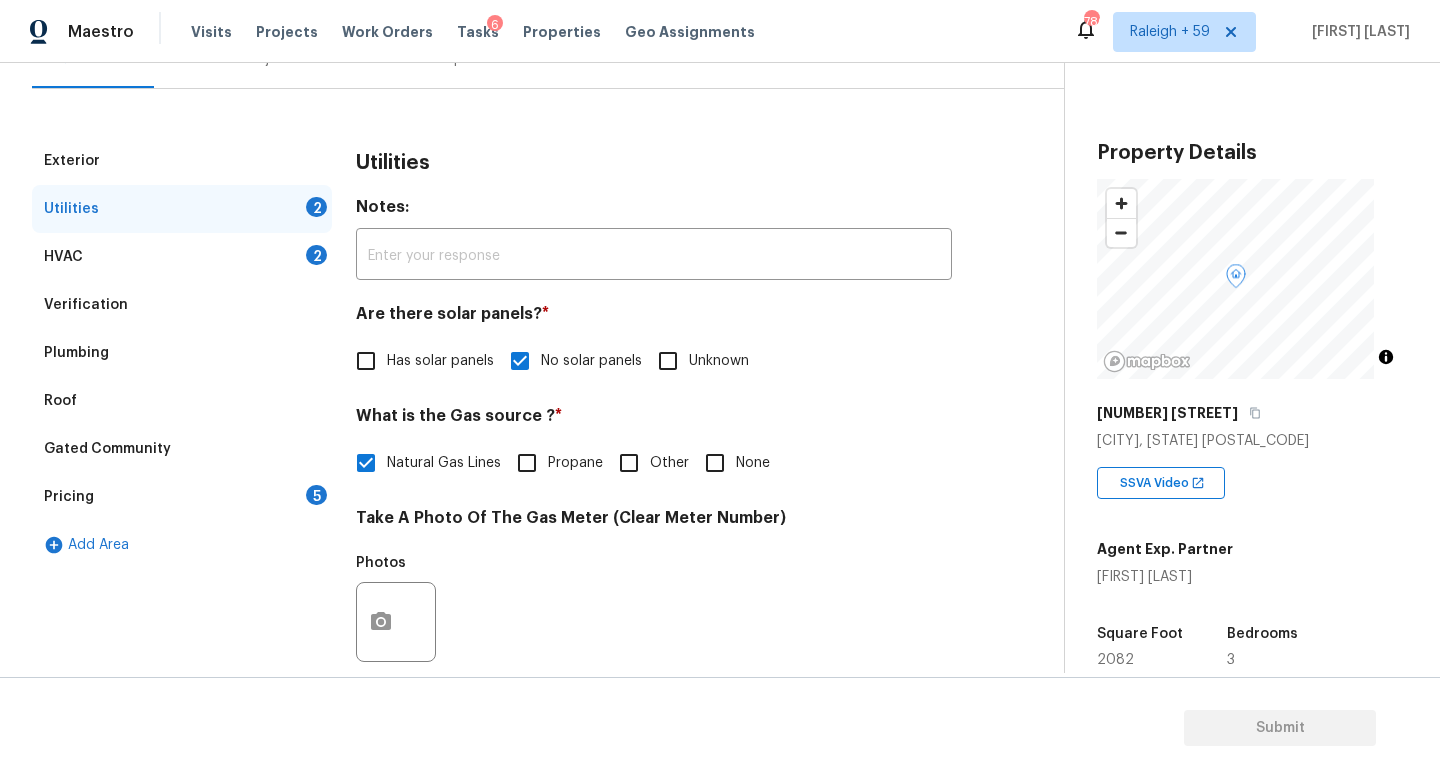 scroll, scrollTop: 0, scrollLeft: 0, axis: both 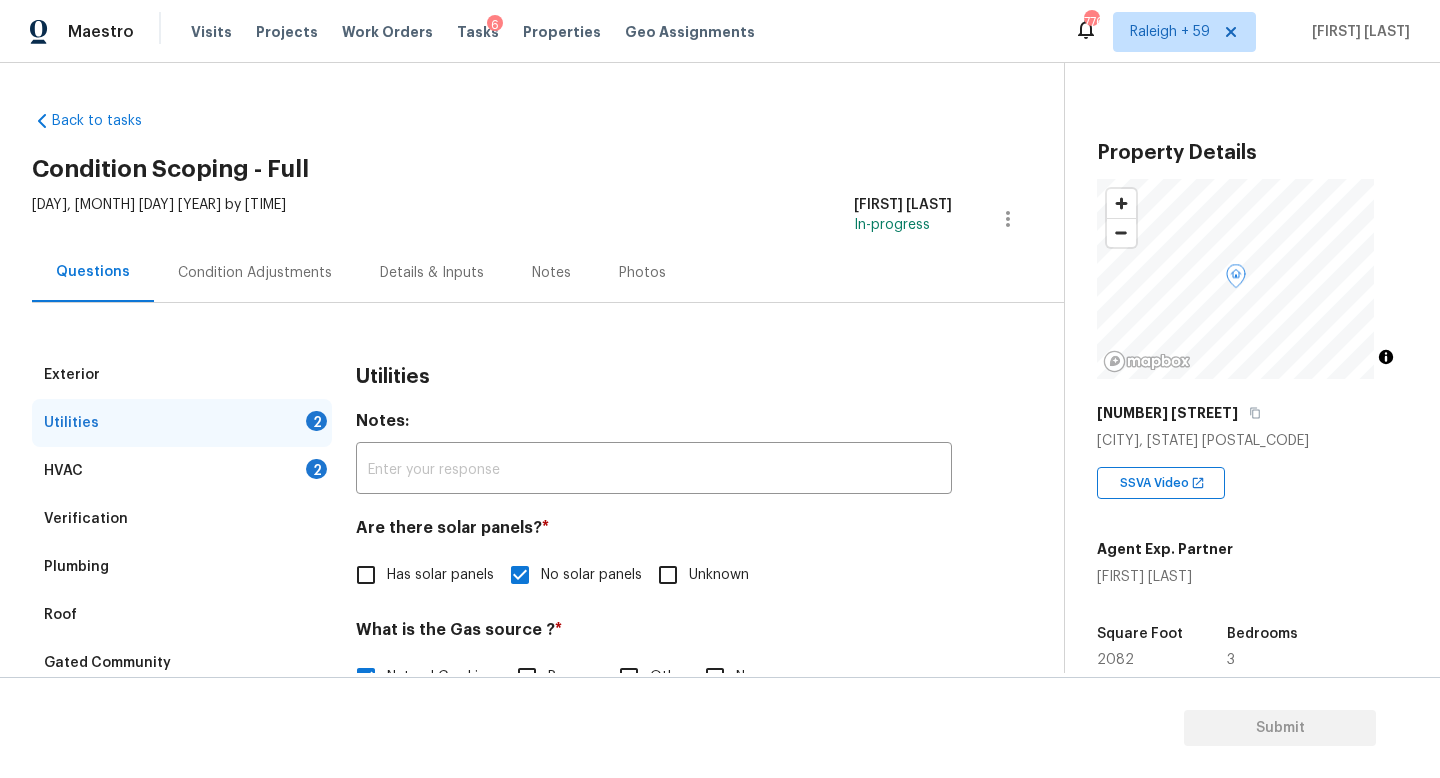 click on "2" at bounding box center [316, 469] 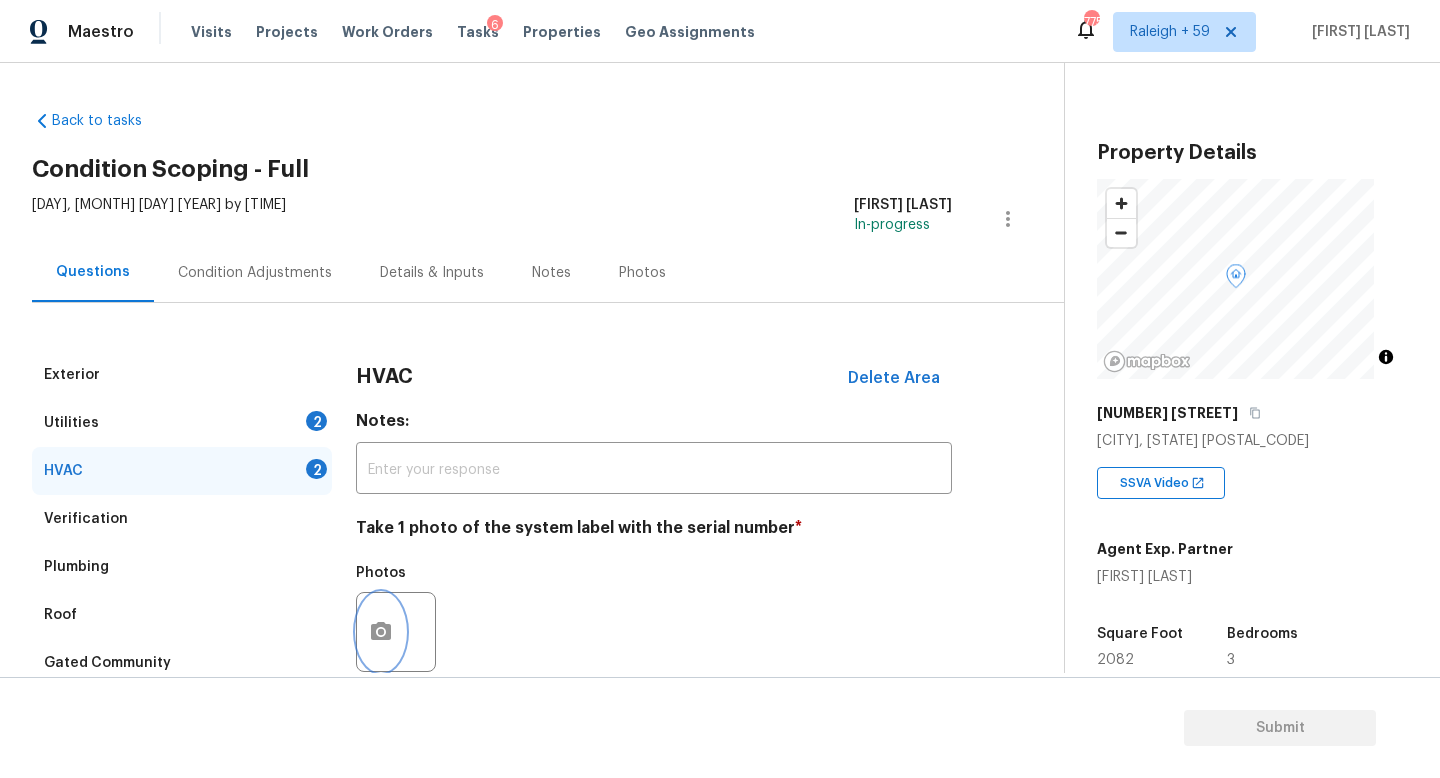 click 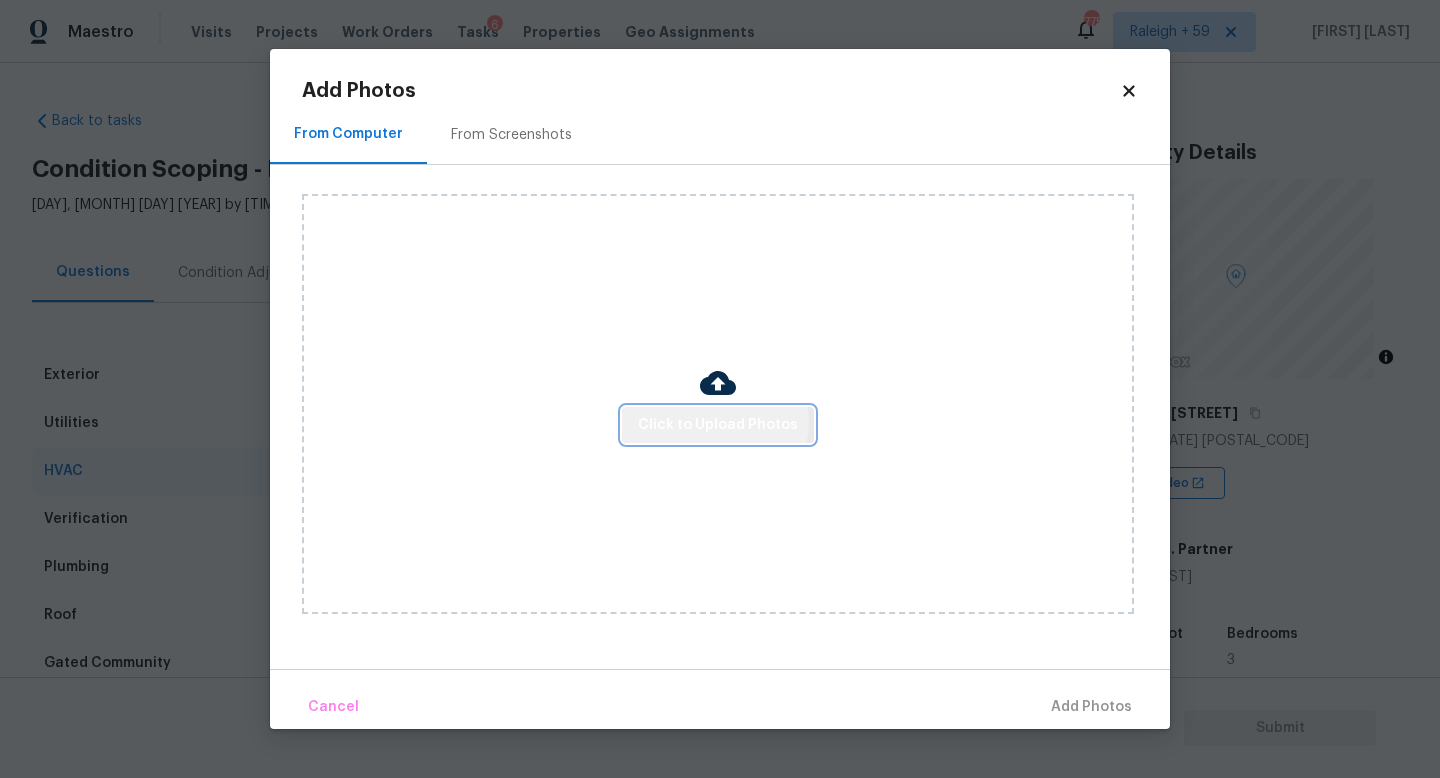 click on "Click to Upload Photos" at bounding box center [718, 425] 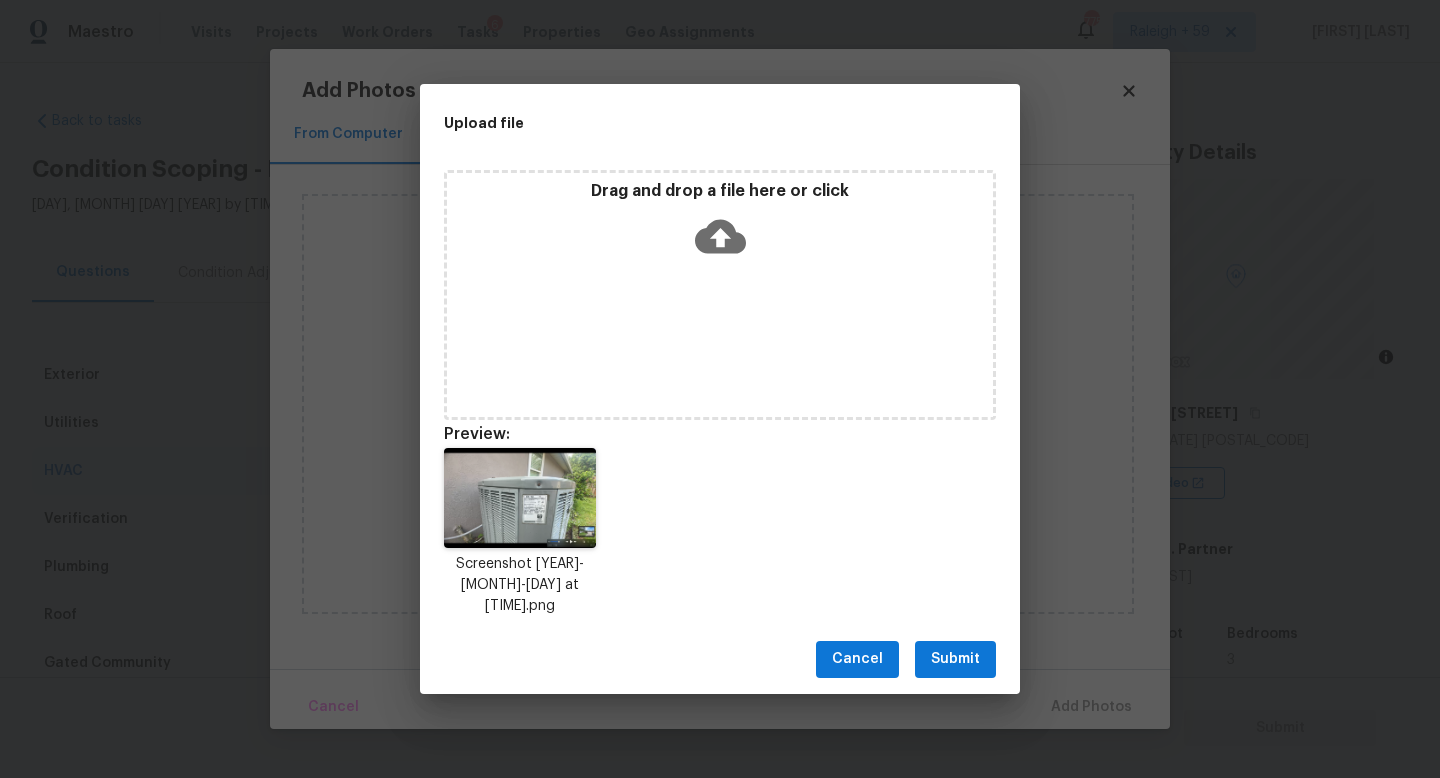 click on "Submit" at bounding box center (955, 659) 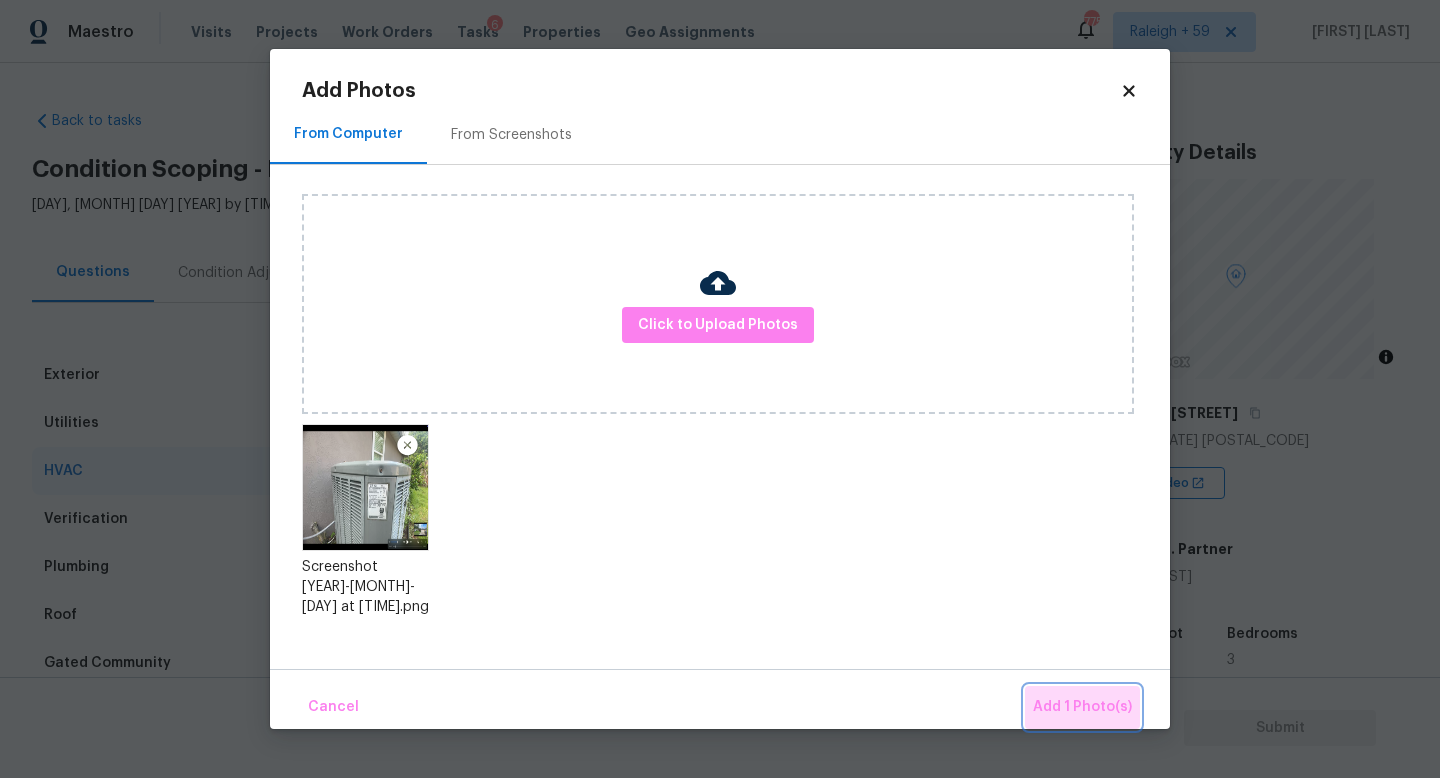 click on "Add 1 Photo(s)" at bounding box center [1082, 707] 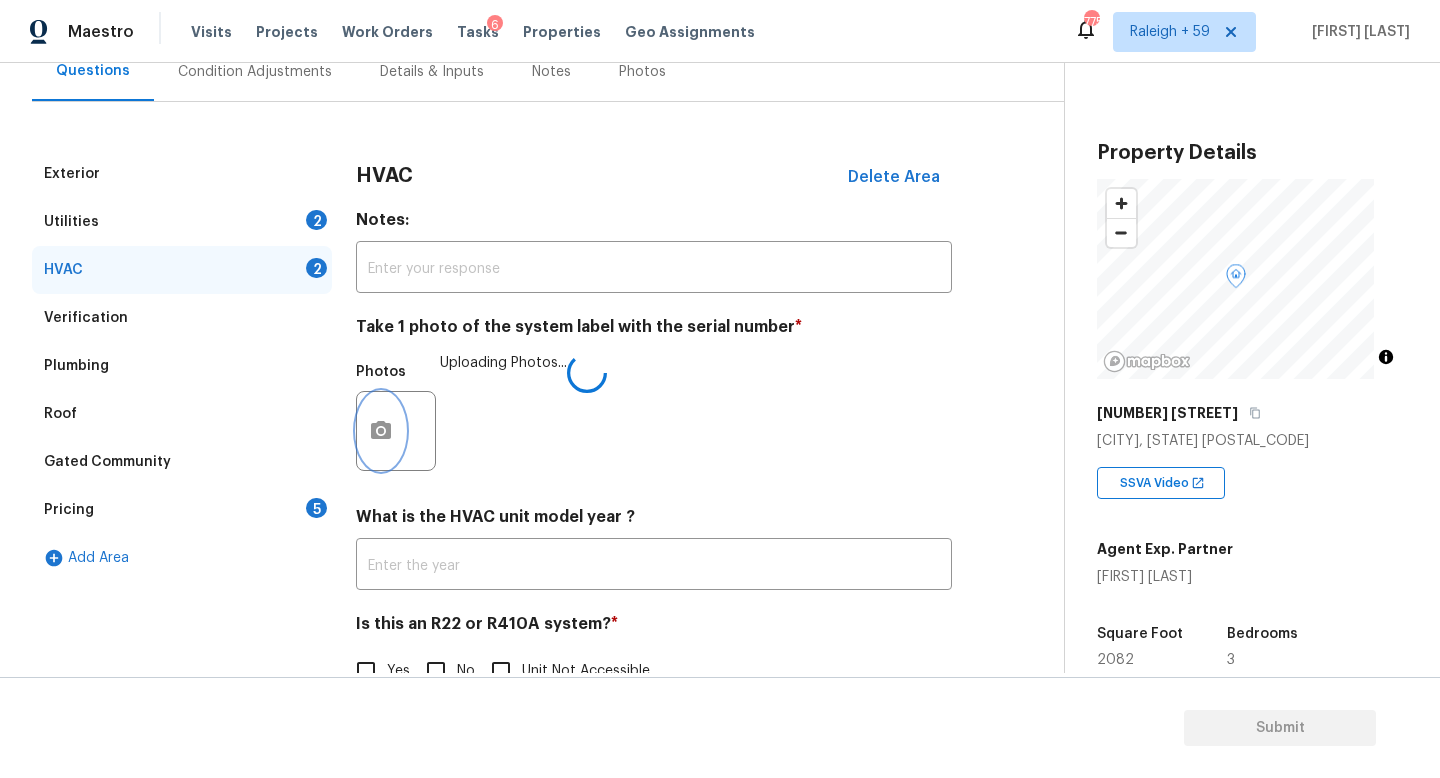 scroll, scrollTop: 266, scrollLeft: 0, axis: vertical 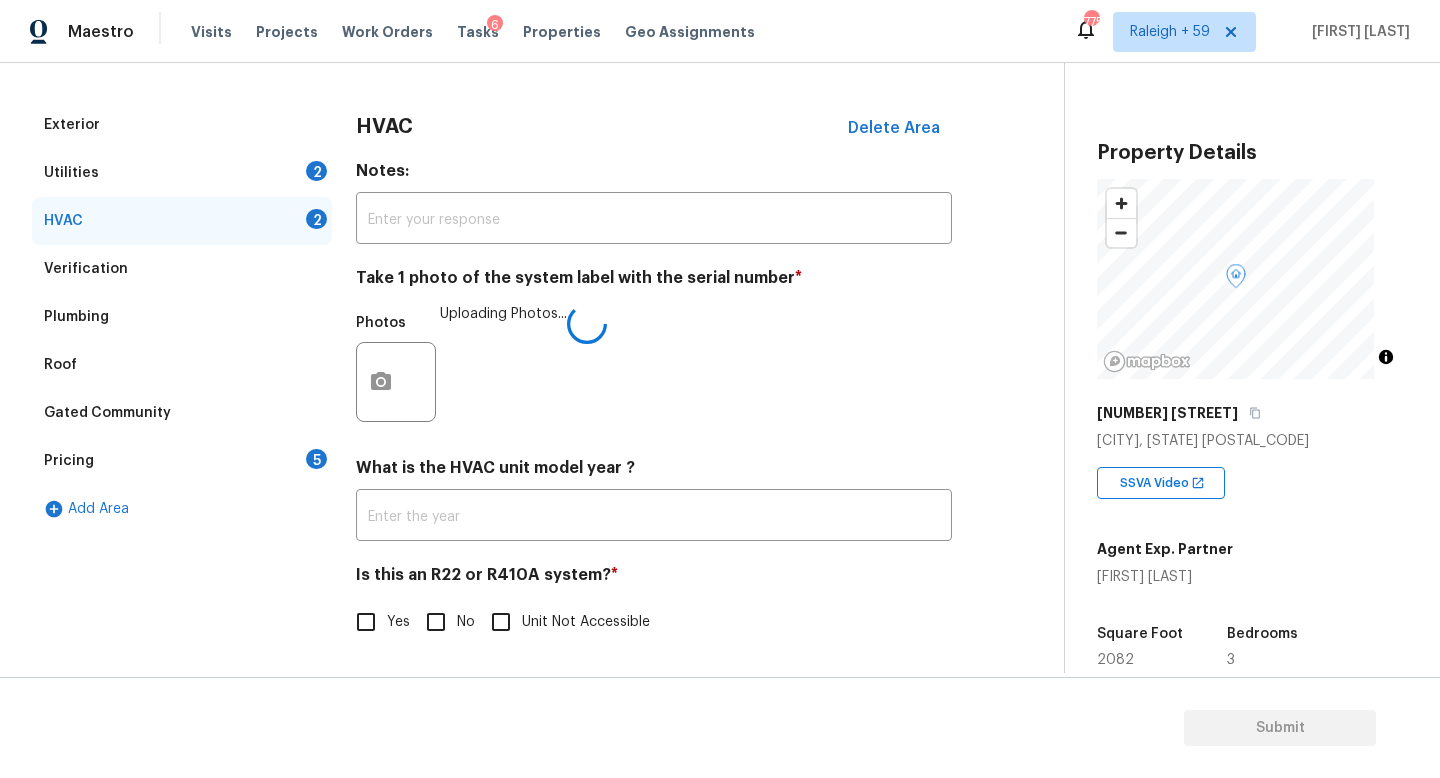 click on "Unit Not Accessible" at bounding box center (501, 622) 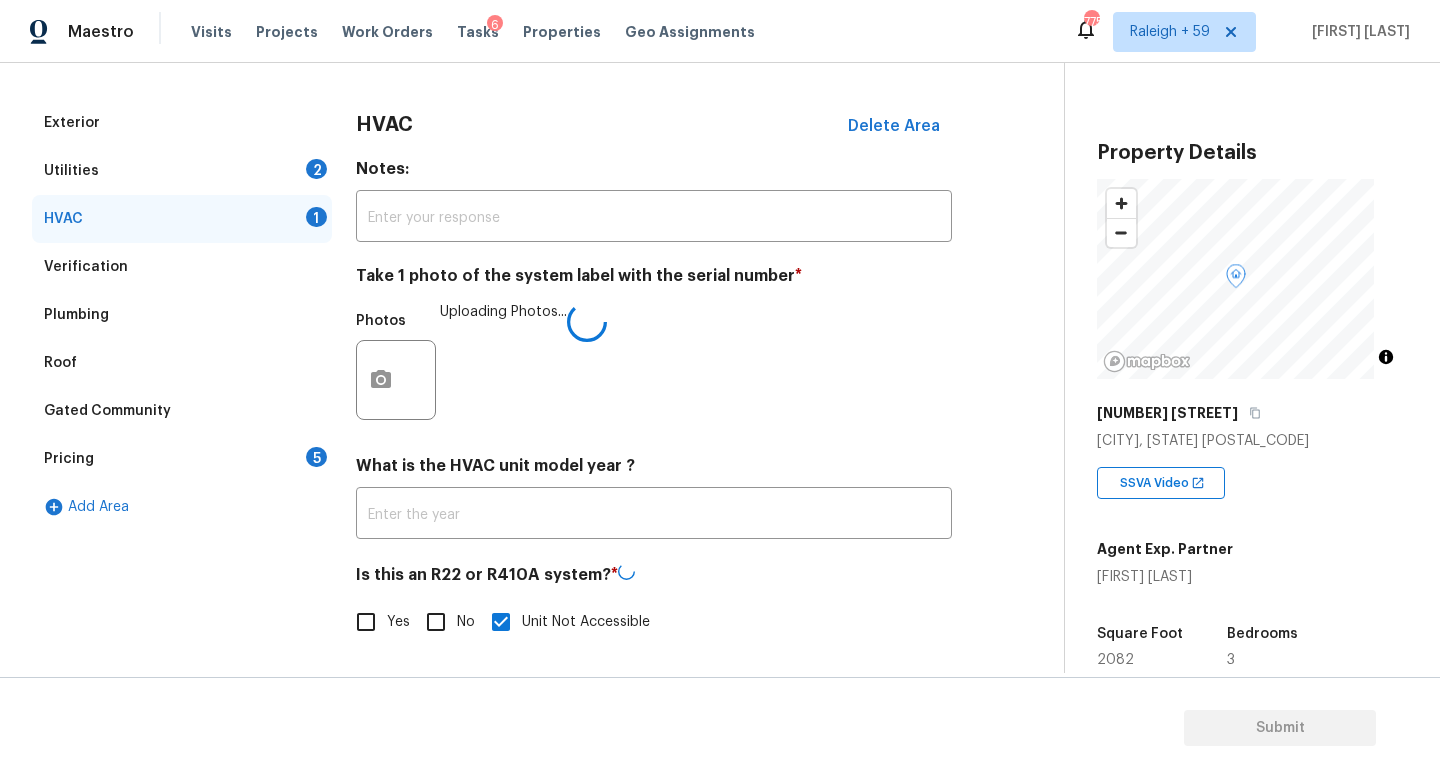 click on "No" at bounding box center (436, 622) 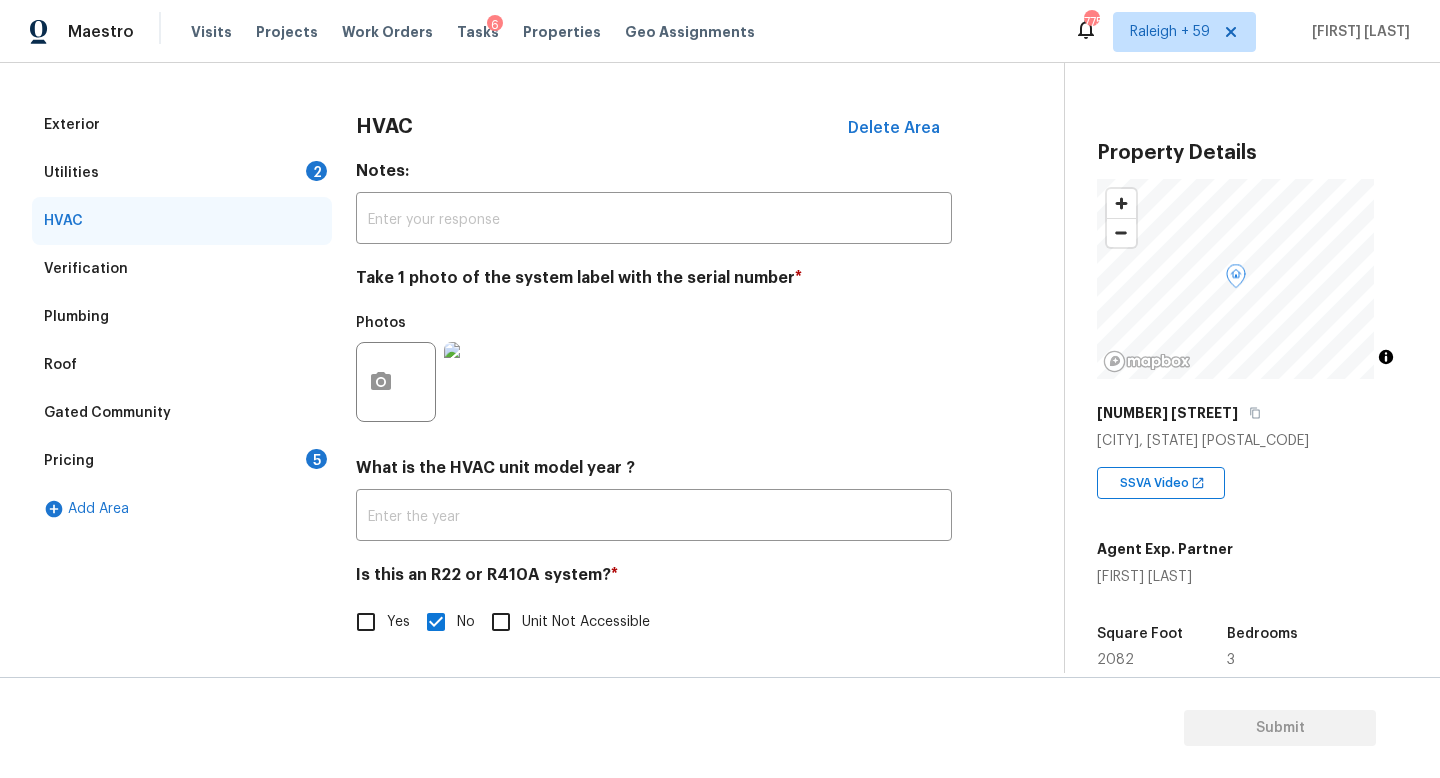 click on "Utilities 2" at bounding box center [182, 173] 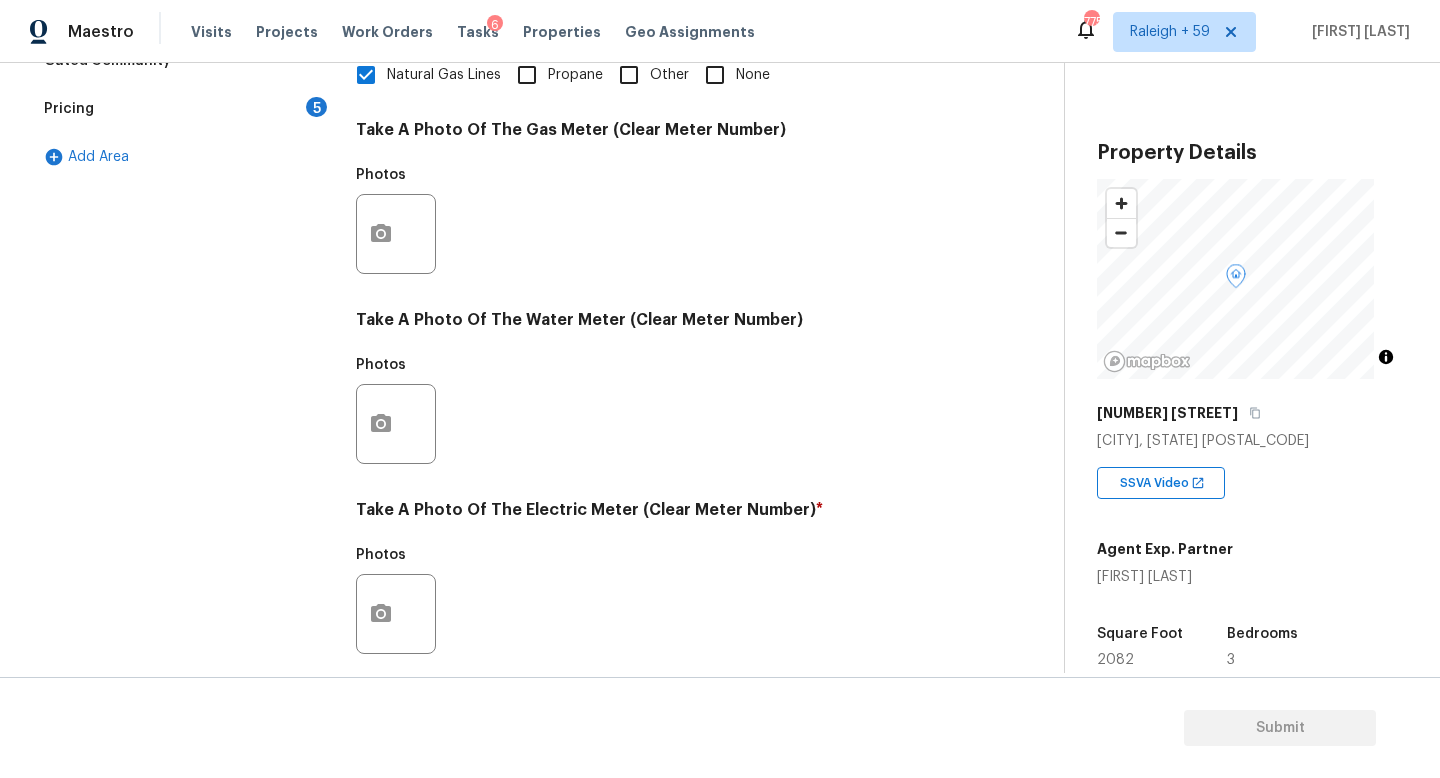 scroll, scrollTop: 742, scrollLeft: 0, axis: vertical 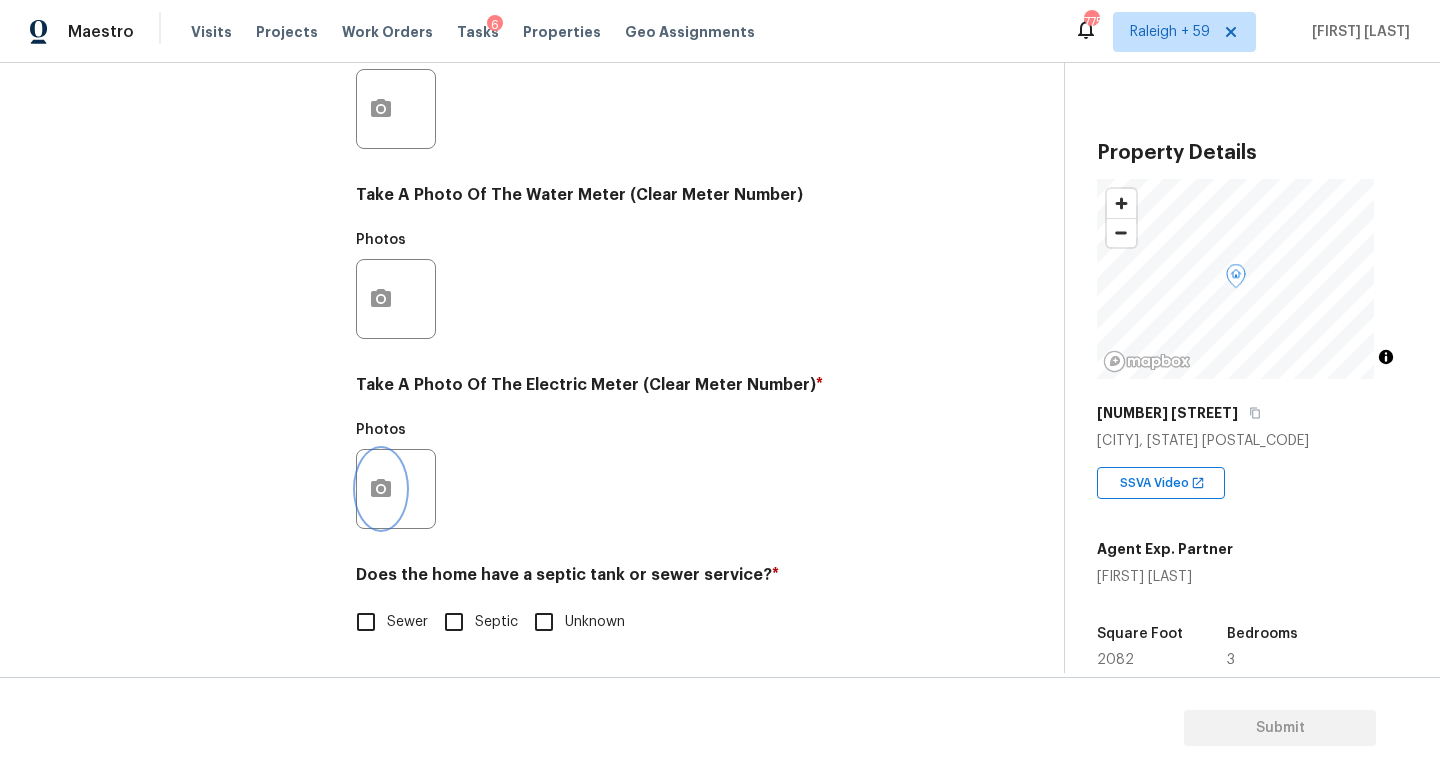 click 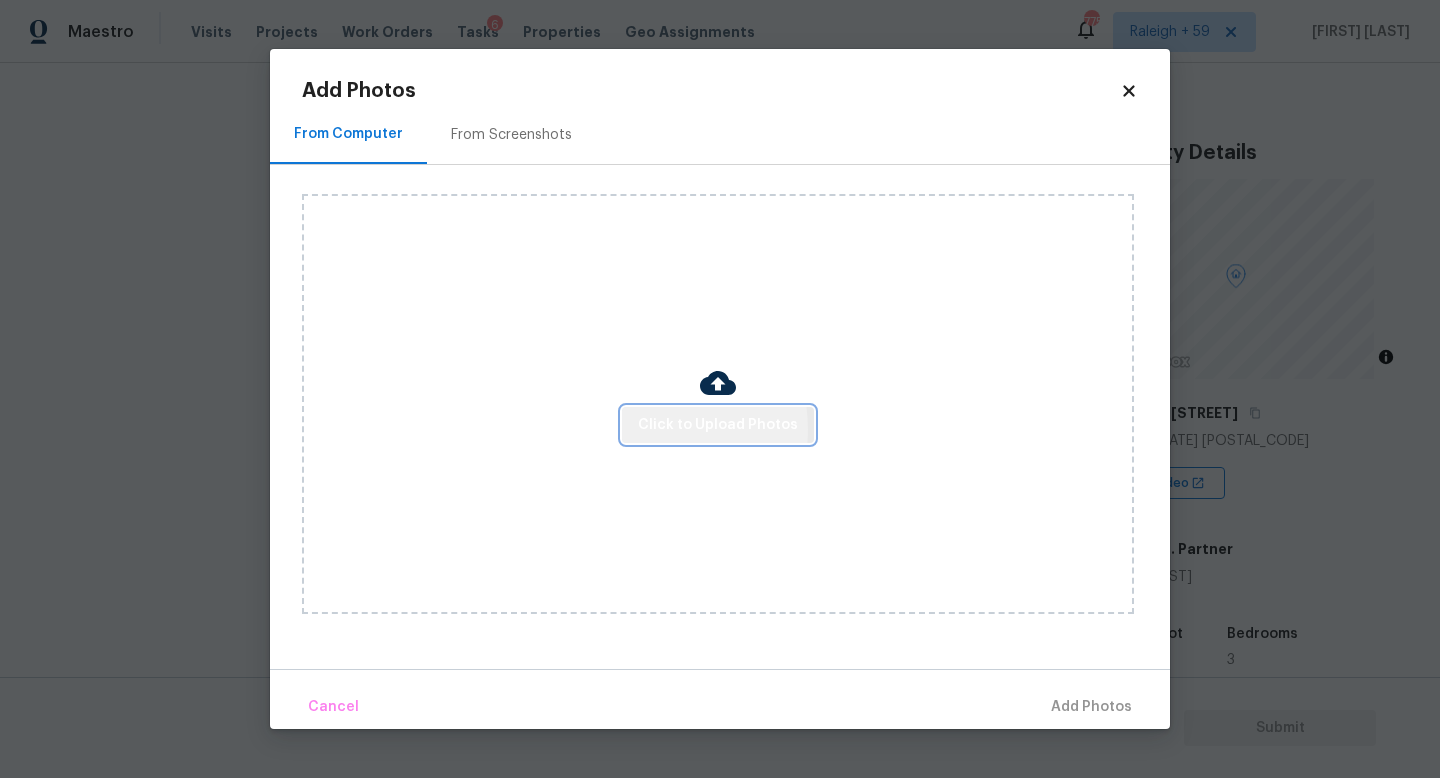 click on "Click to Upload Photos" at bounding box center (718, 425) 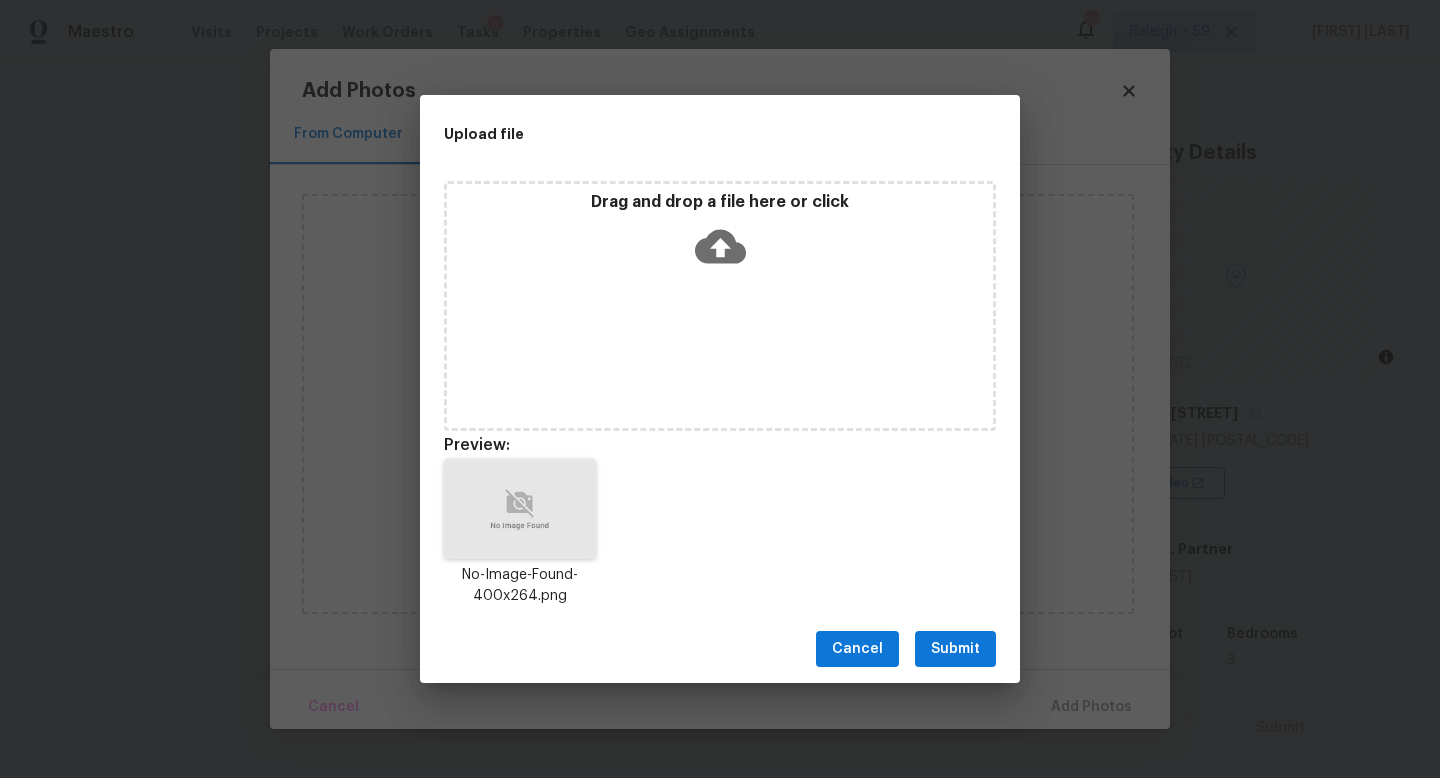 click on "Submit" at bounding box center [955, 649] 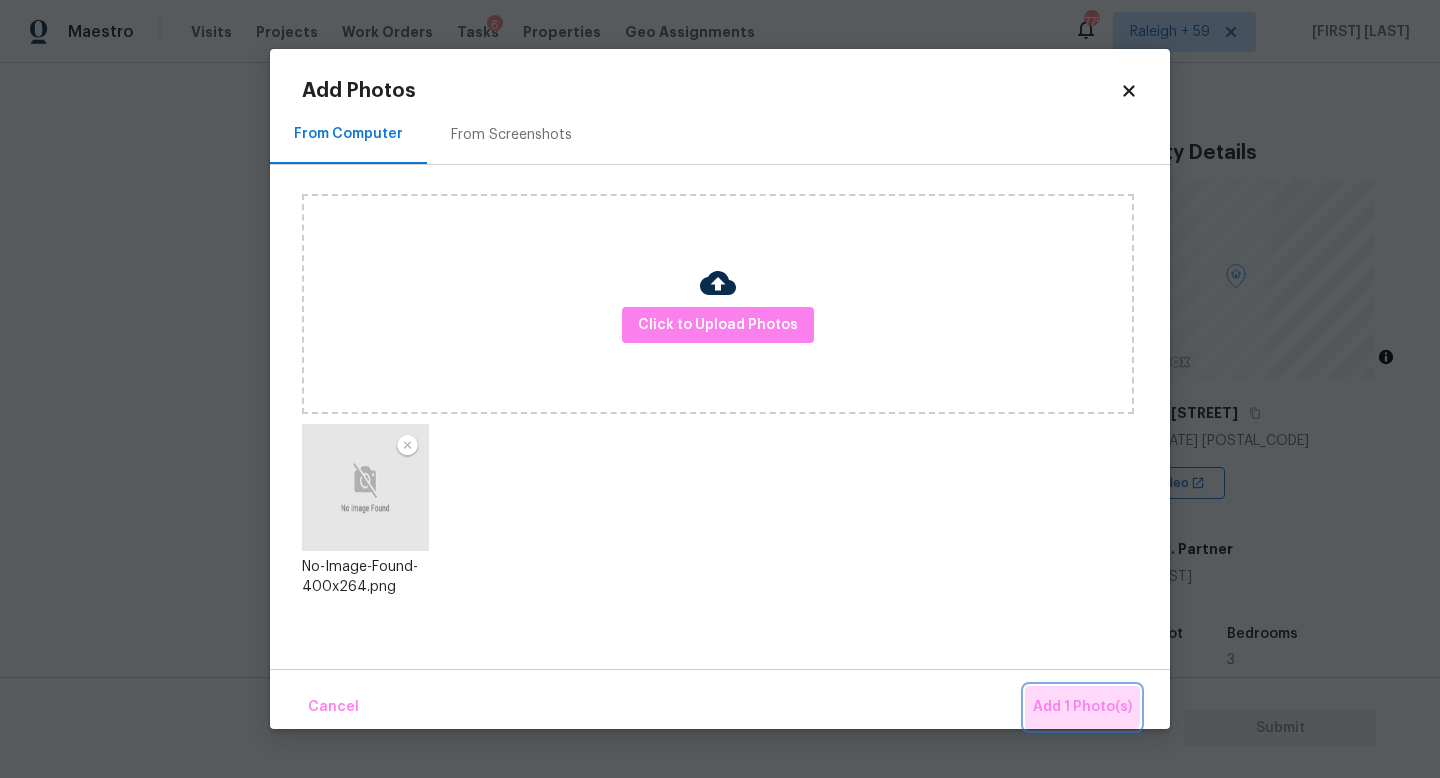 click on "Add 1 Photo(s)" at bounding box center (1082, 707) 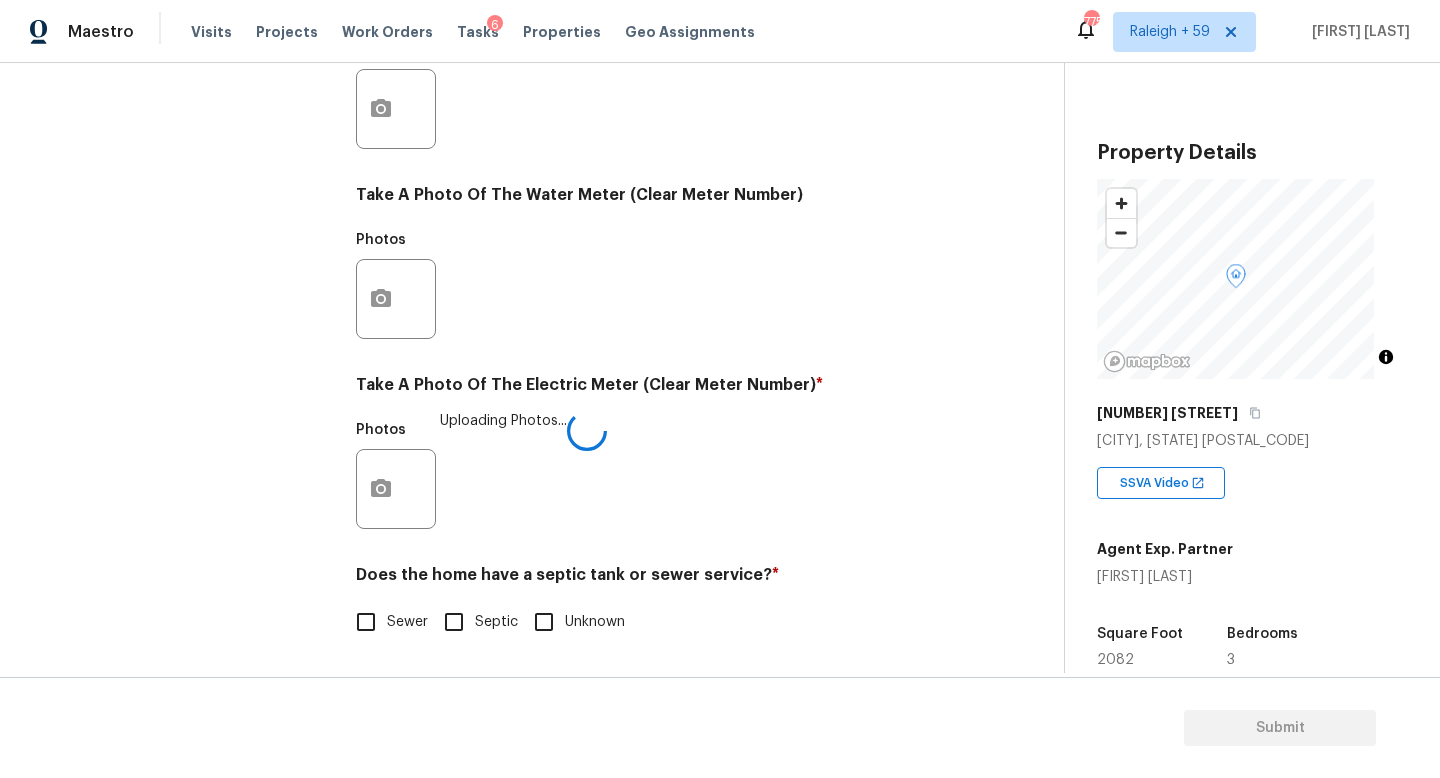 click on "Sewer" at bounding box center [366, 622] 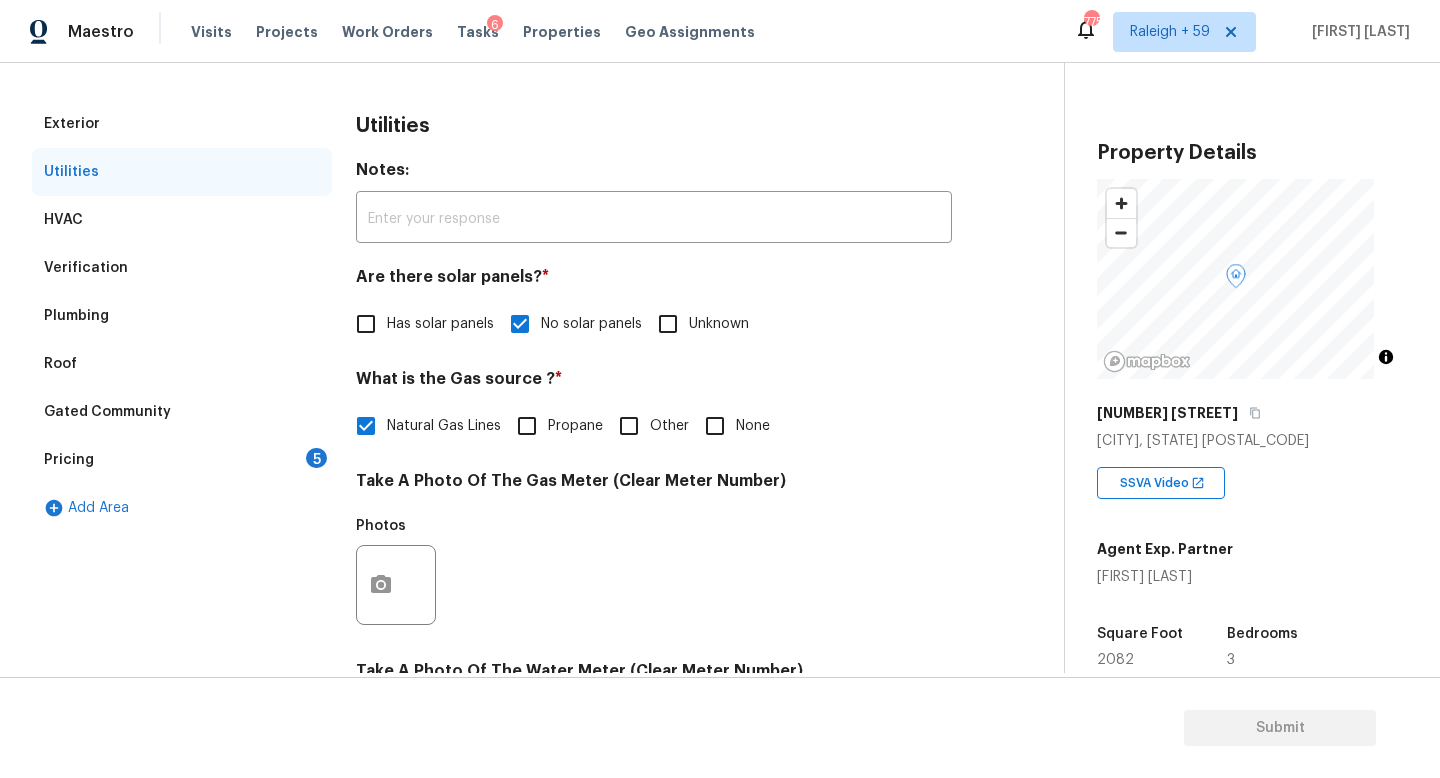 scroll, scrollTop: 236, scrollLeft: 0, axis: vertical 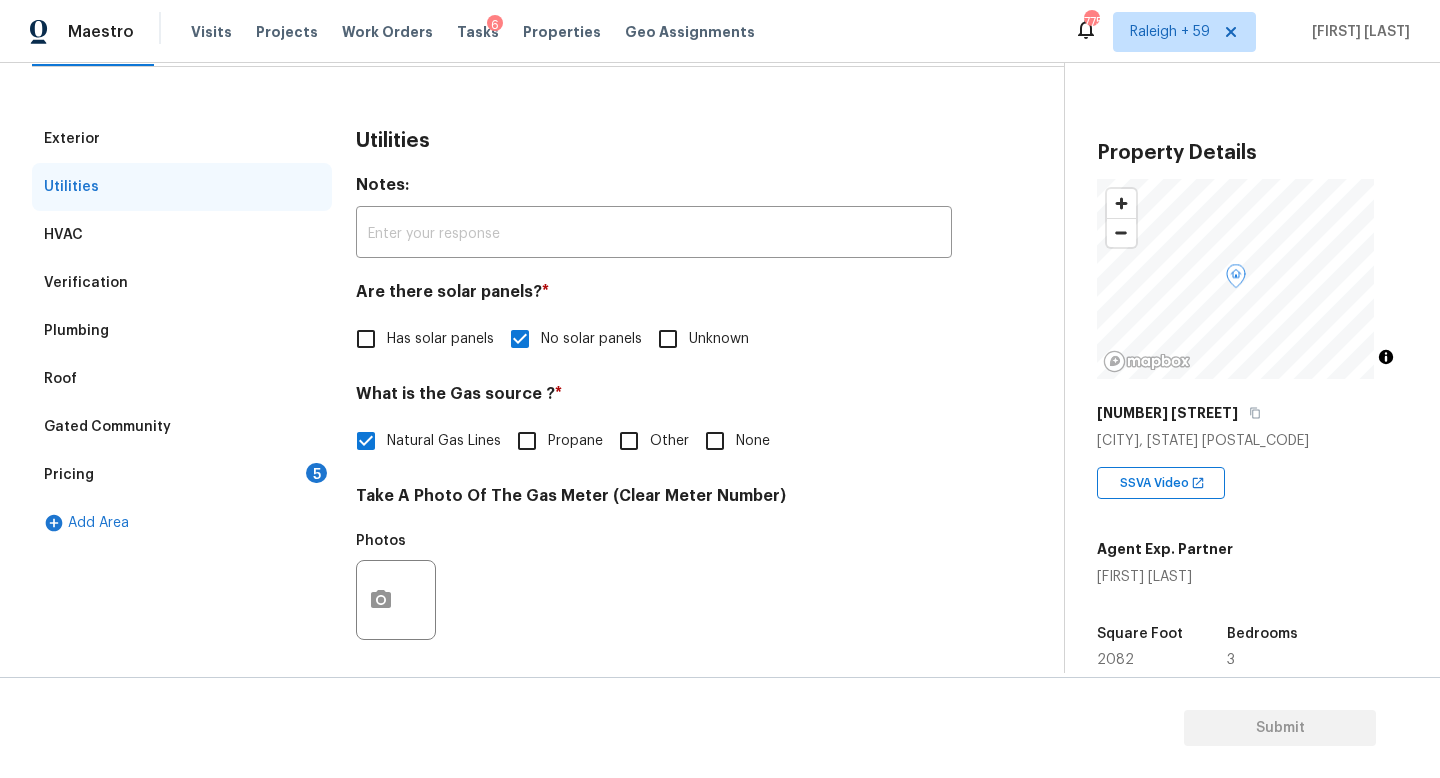 click on "Pricing 5" at bounding box center [182, 475] 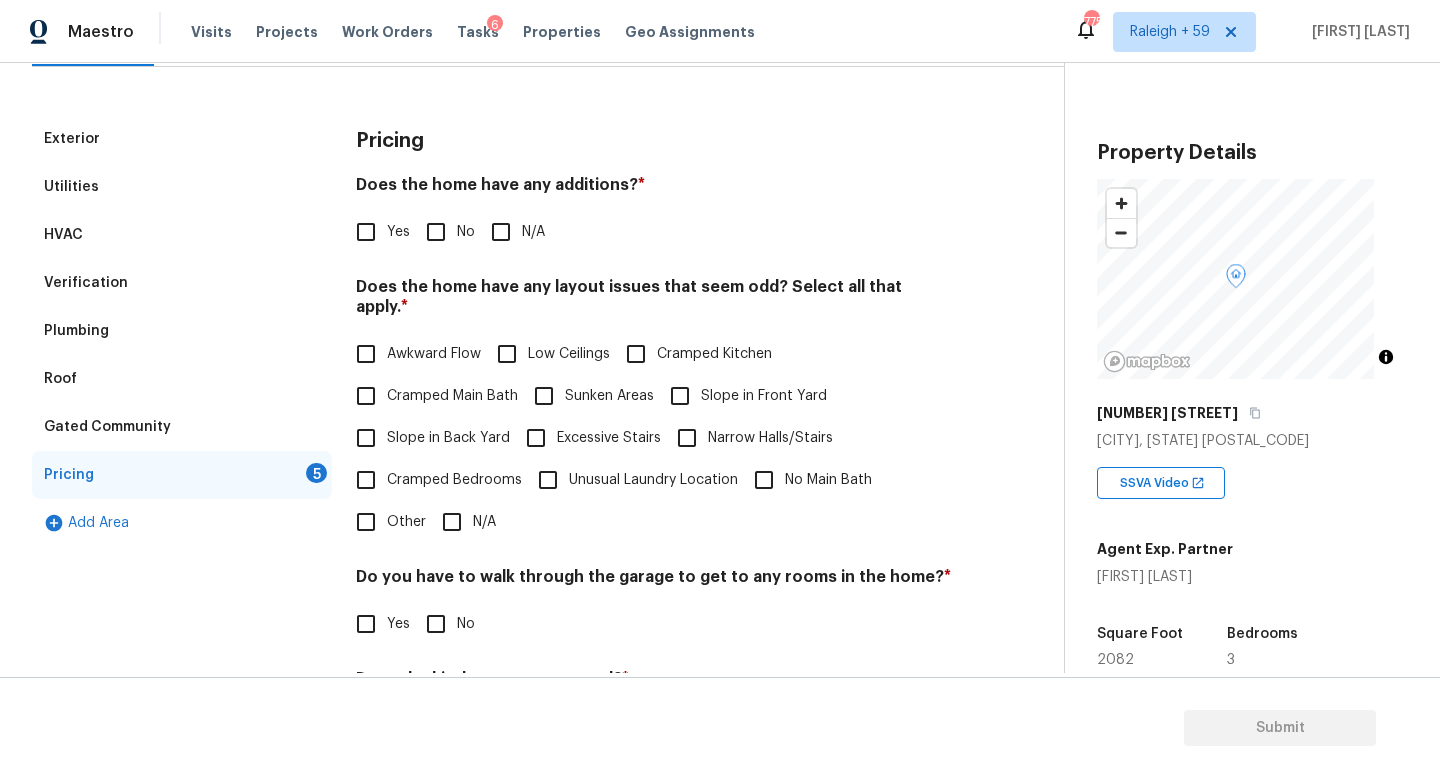 click on "Yes No N/A" at bounding box center [654, 232] 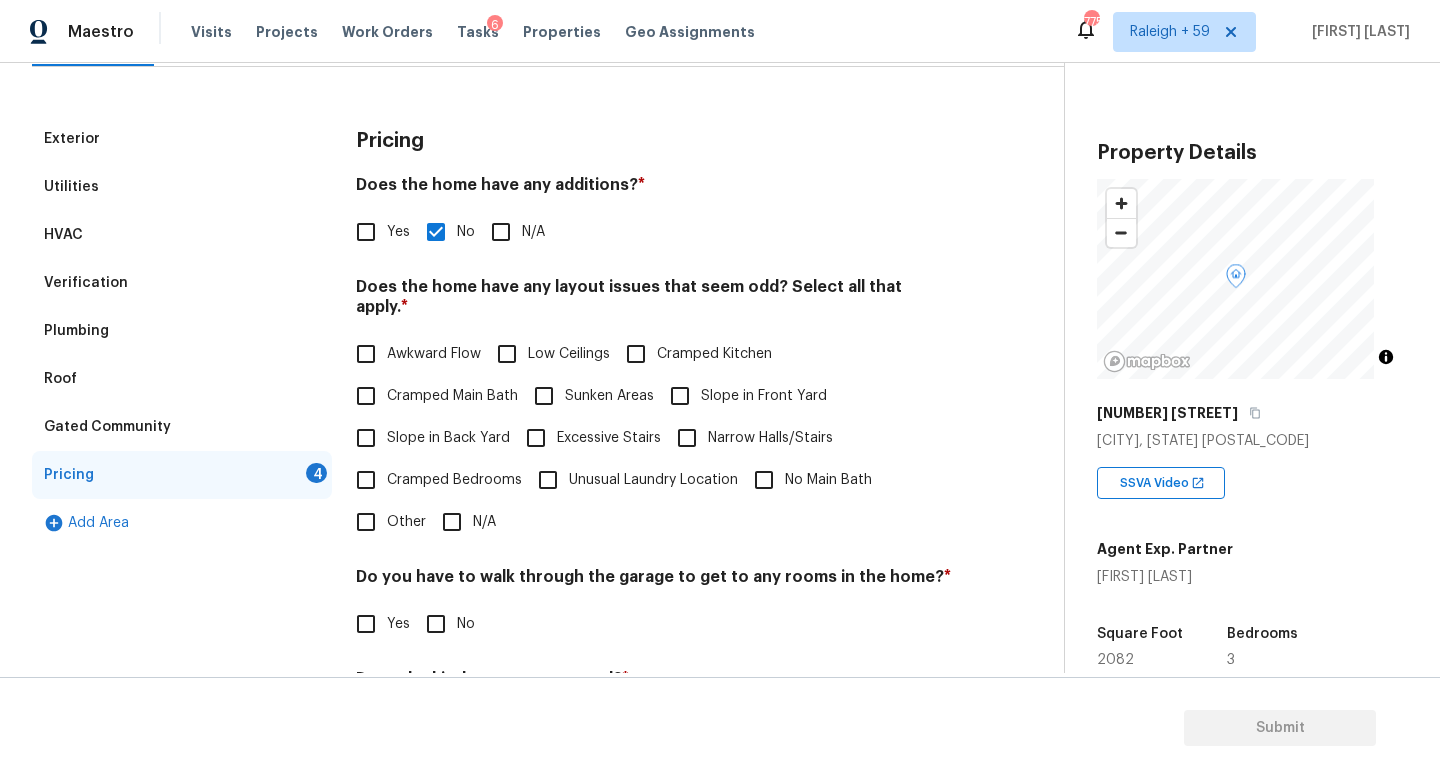 click on "N/A" at bounding box center (463, 522) 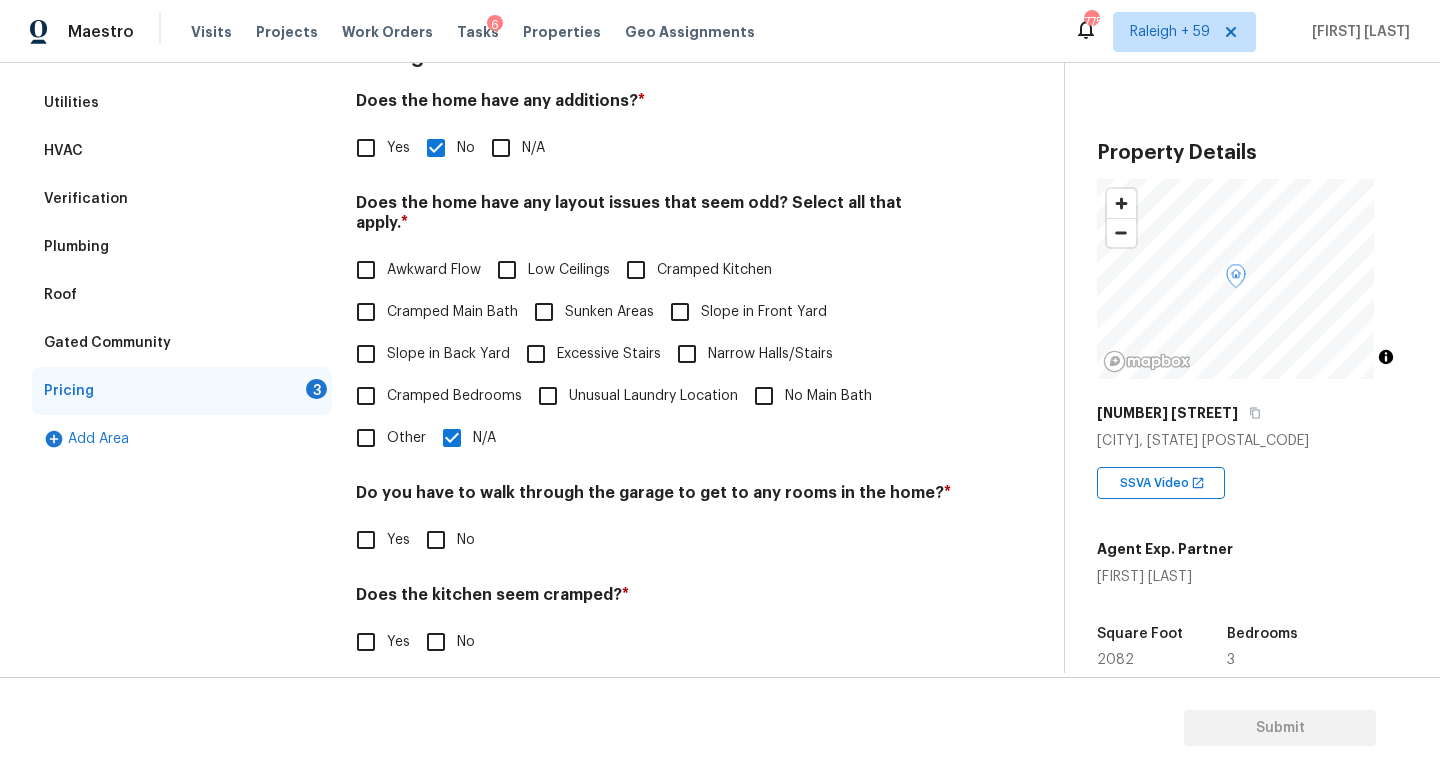 scroll, scrollTop: 423, scrollLeft: 0, axis: vertical 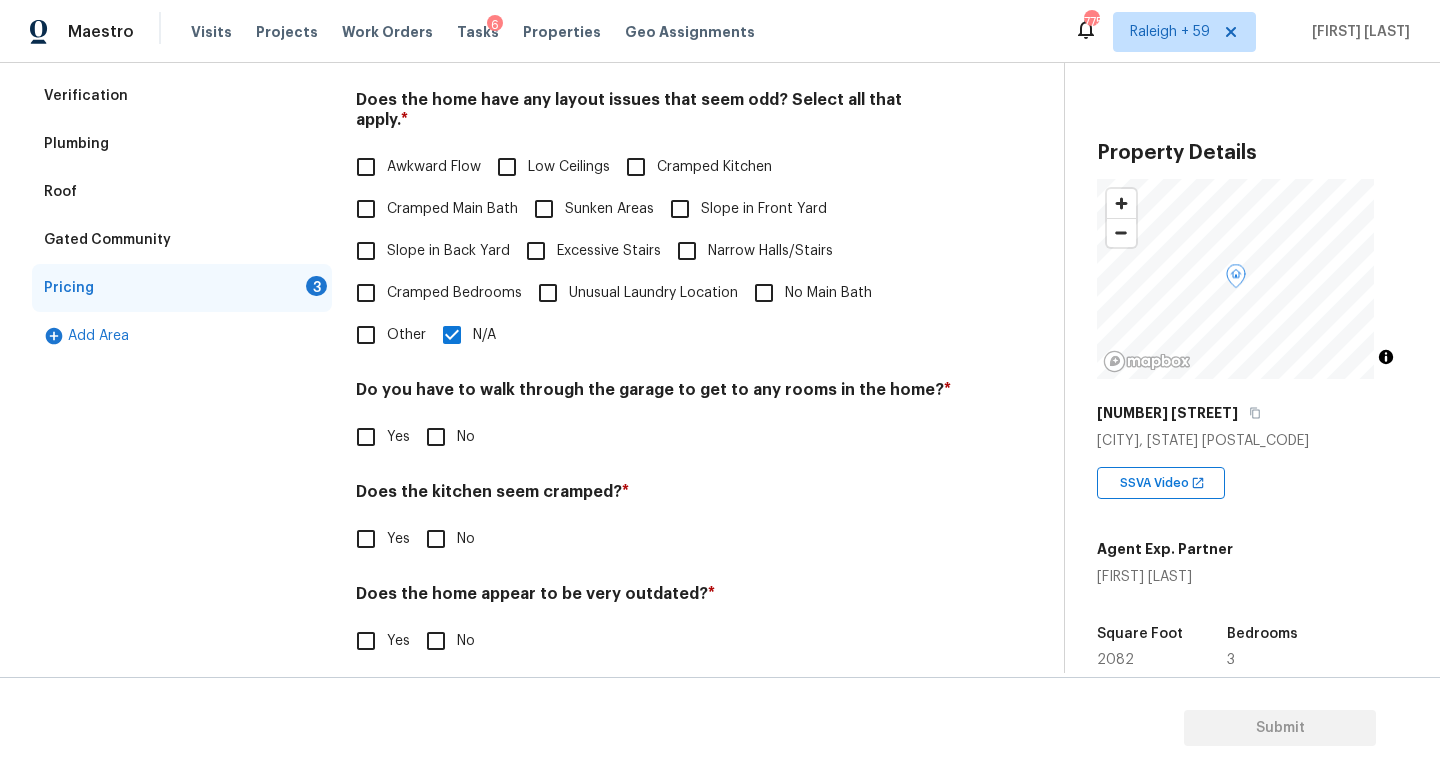 click on "No" at bounding box center [445, 437] 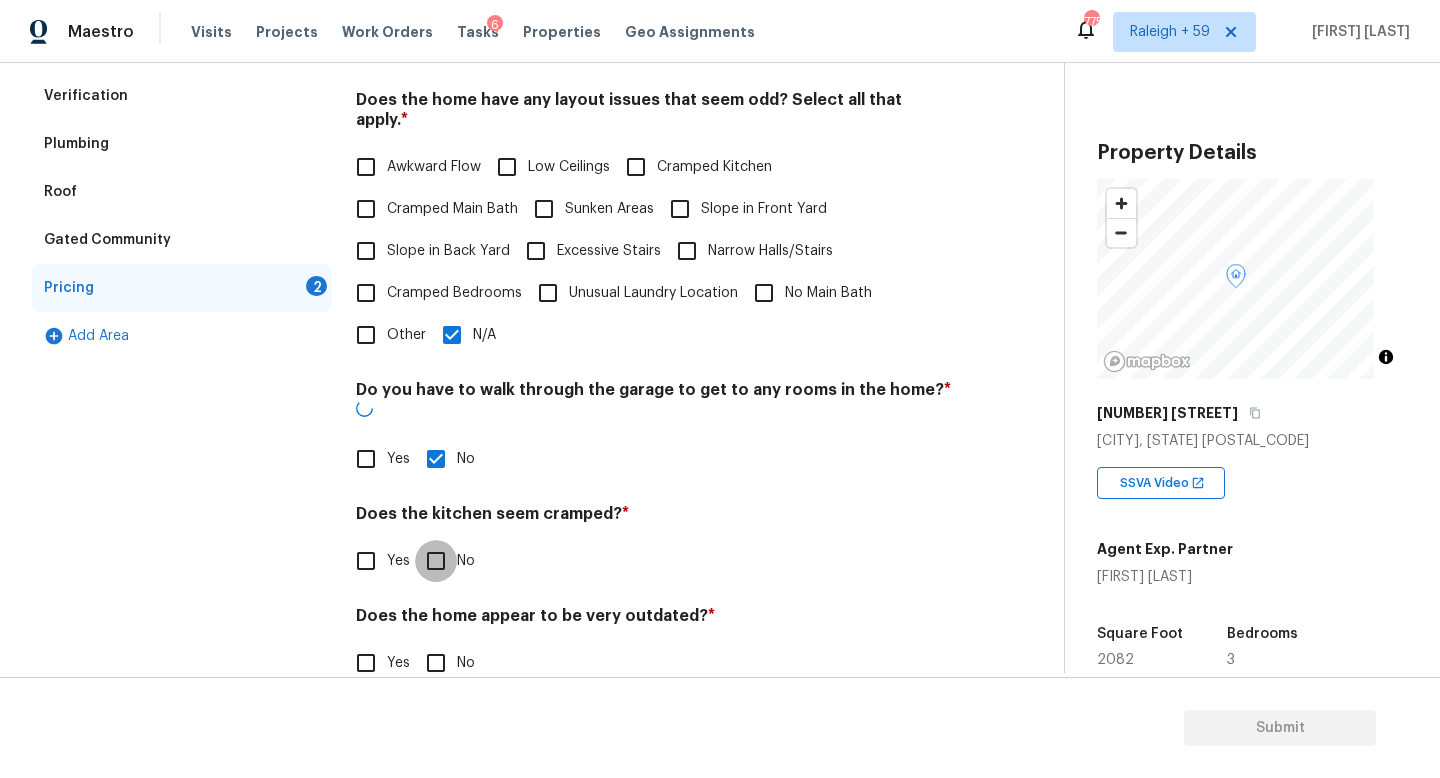 click on "No" at bounding box center [436, 561] 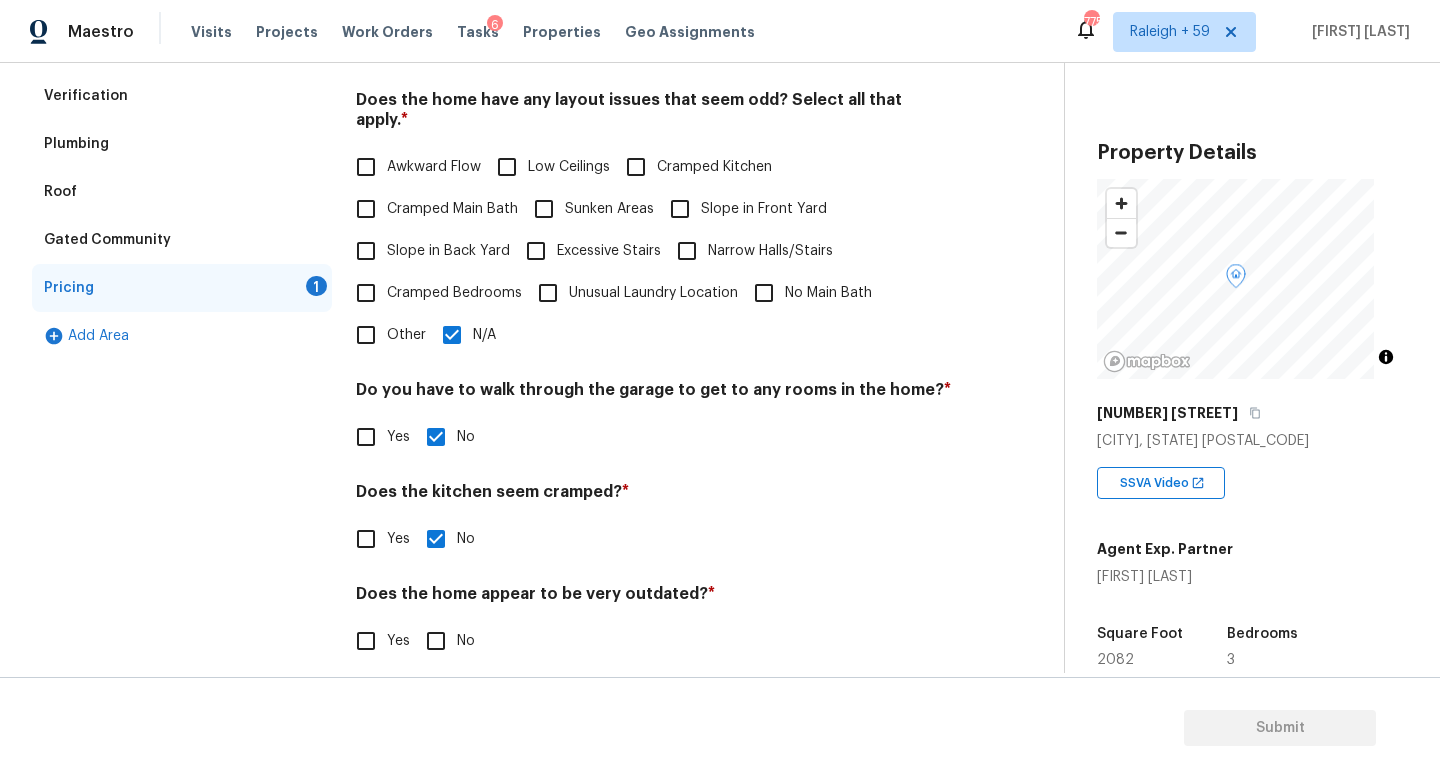 click on "No" at bounding box center (436, 641) 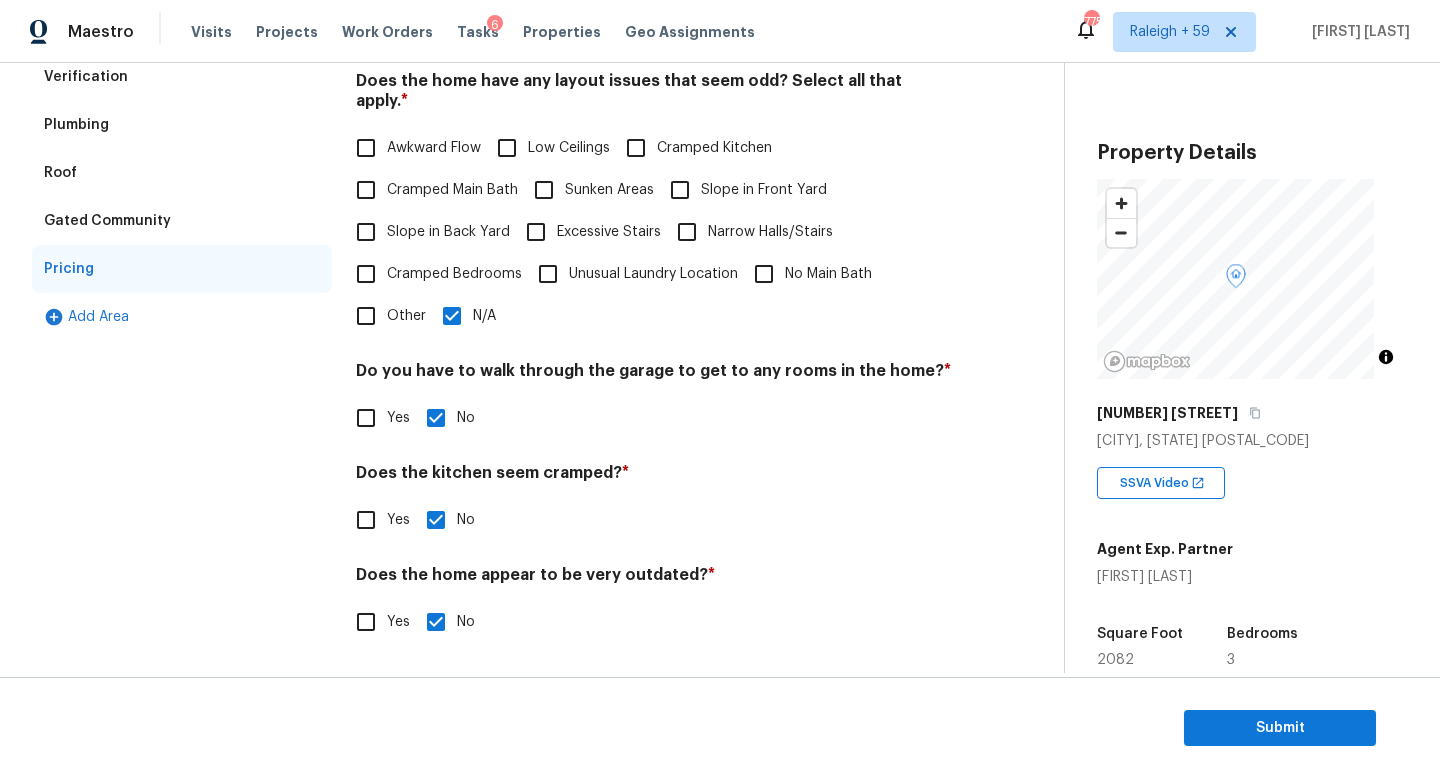scroll, scrollTop: 8, scrollLeft: 0, axis: vertical 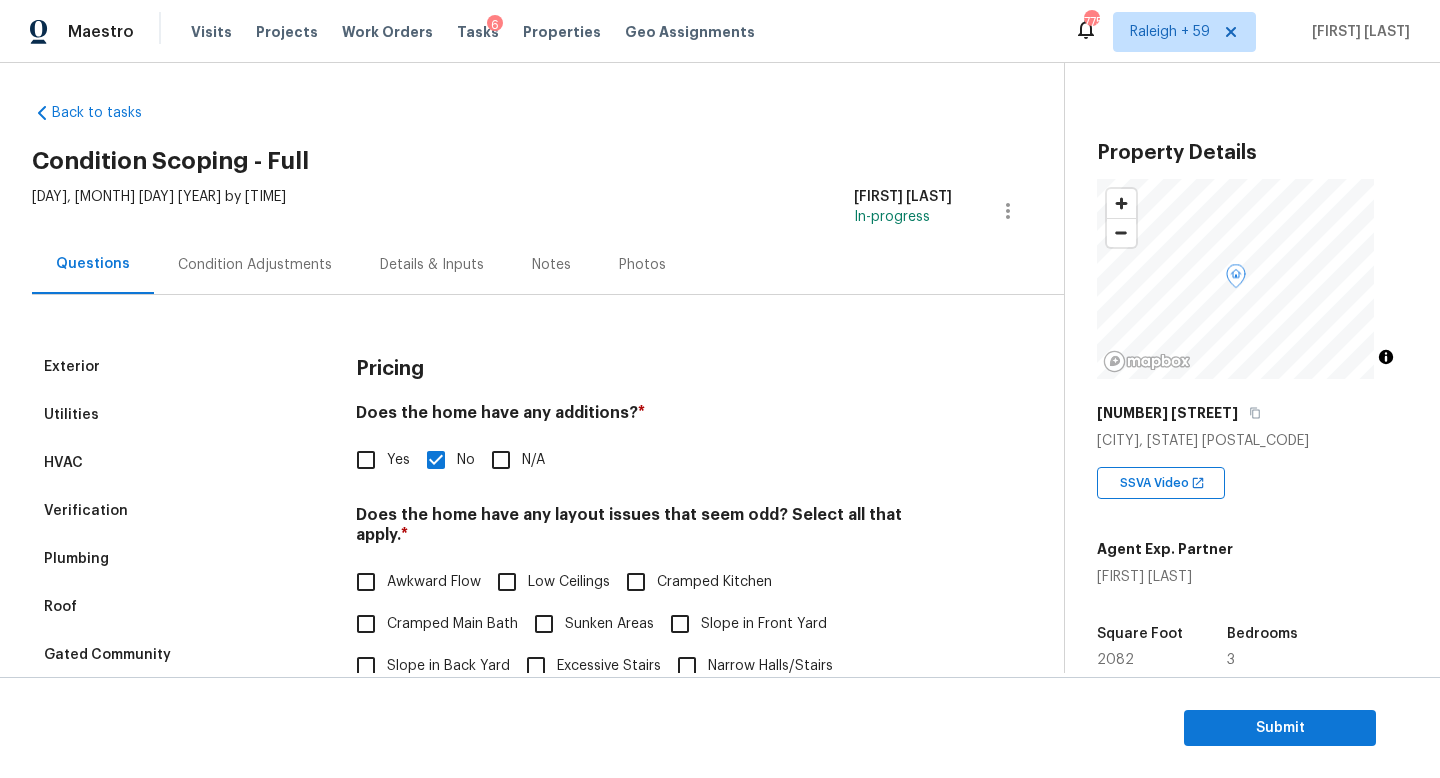 click on "Condition Adjustments" at bounding box center (255, 264) 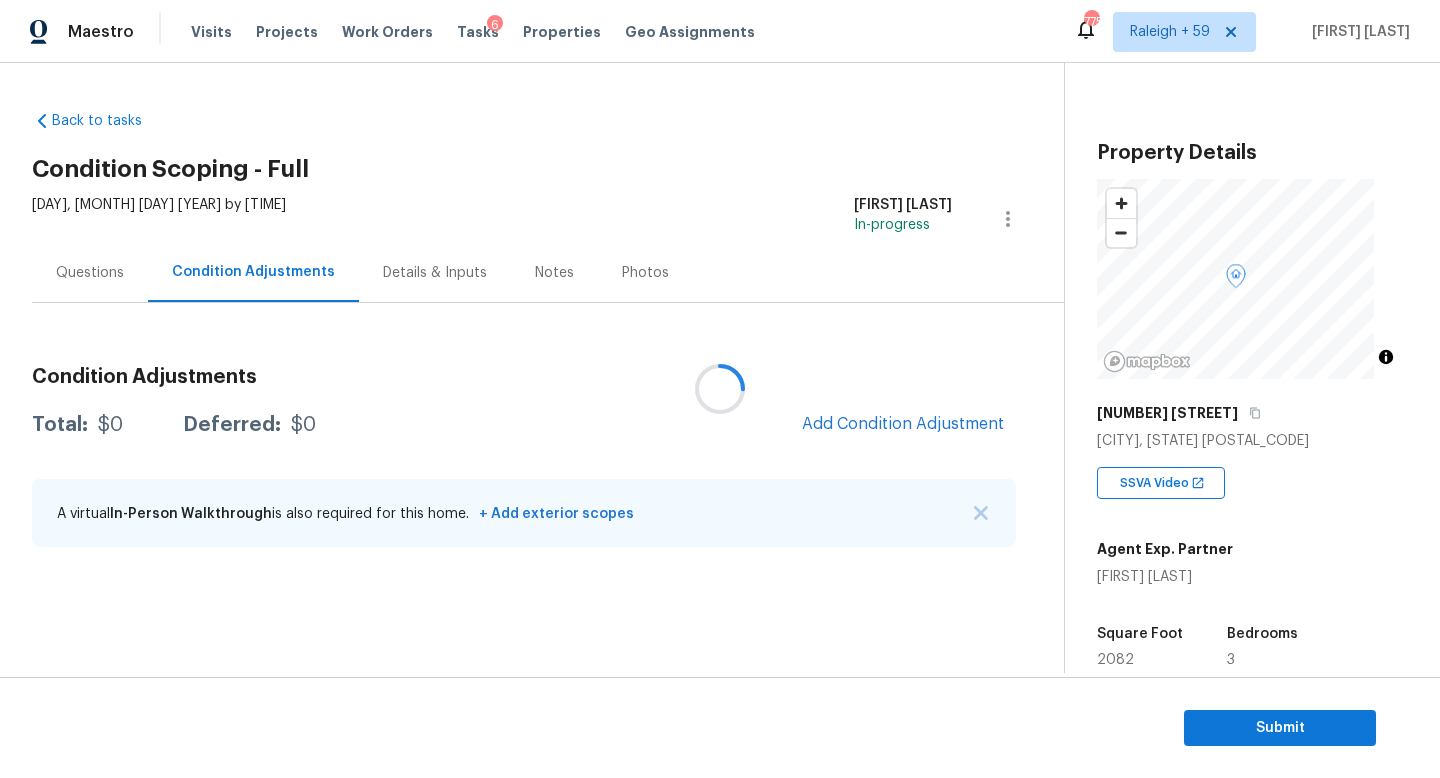 scroll, scrollTop: 0, scrollLeft: 0, axis: both 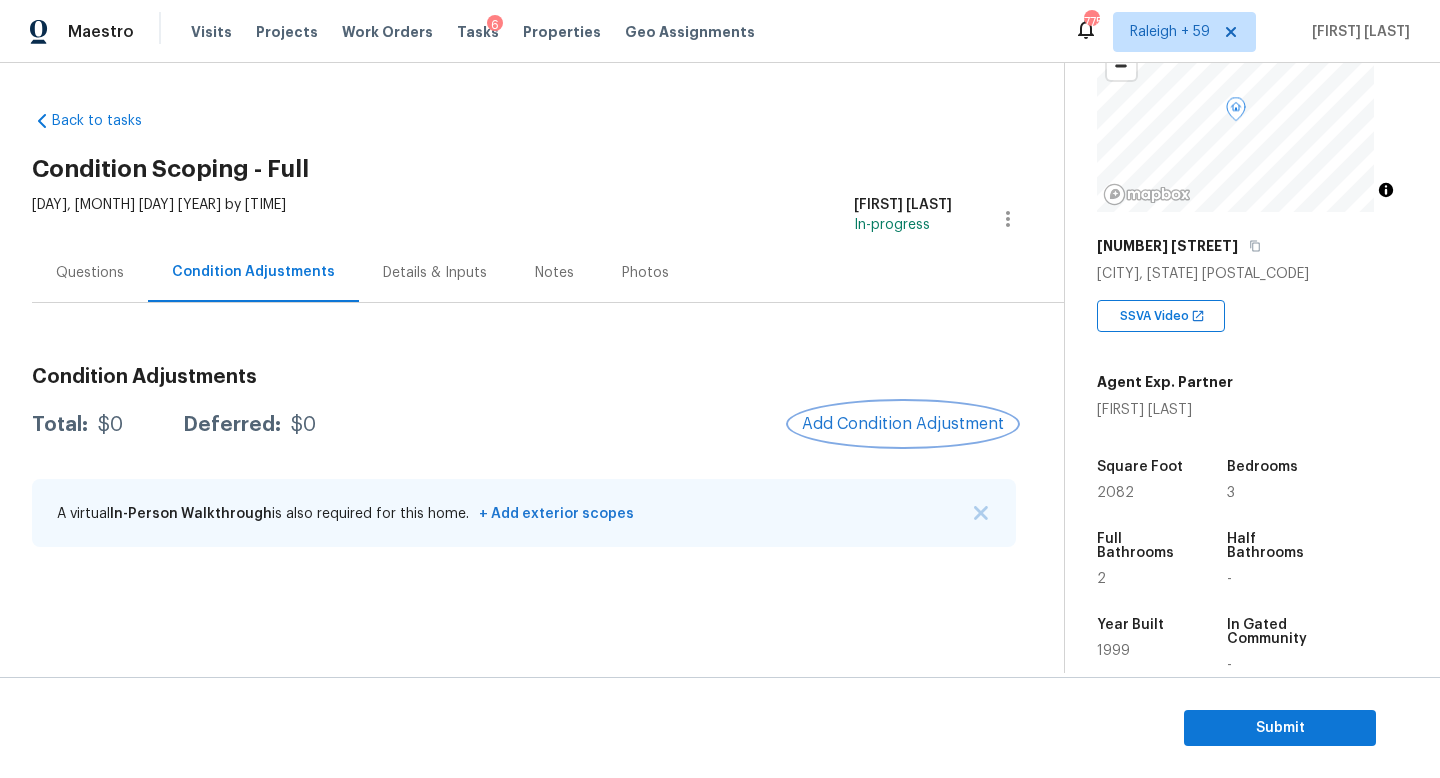 click on "Add Condition Adjustment" at bounding box center (903, 424) 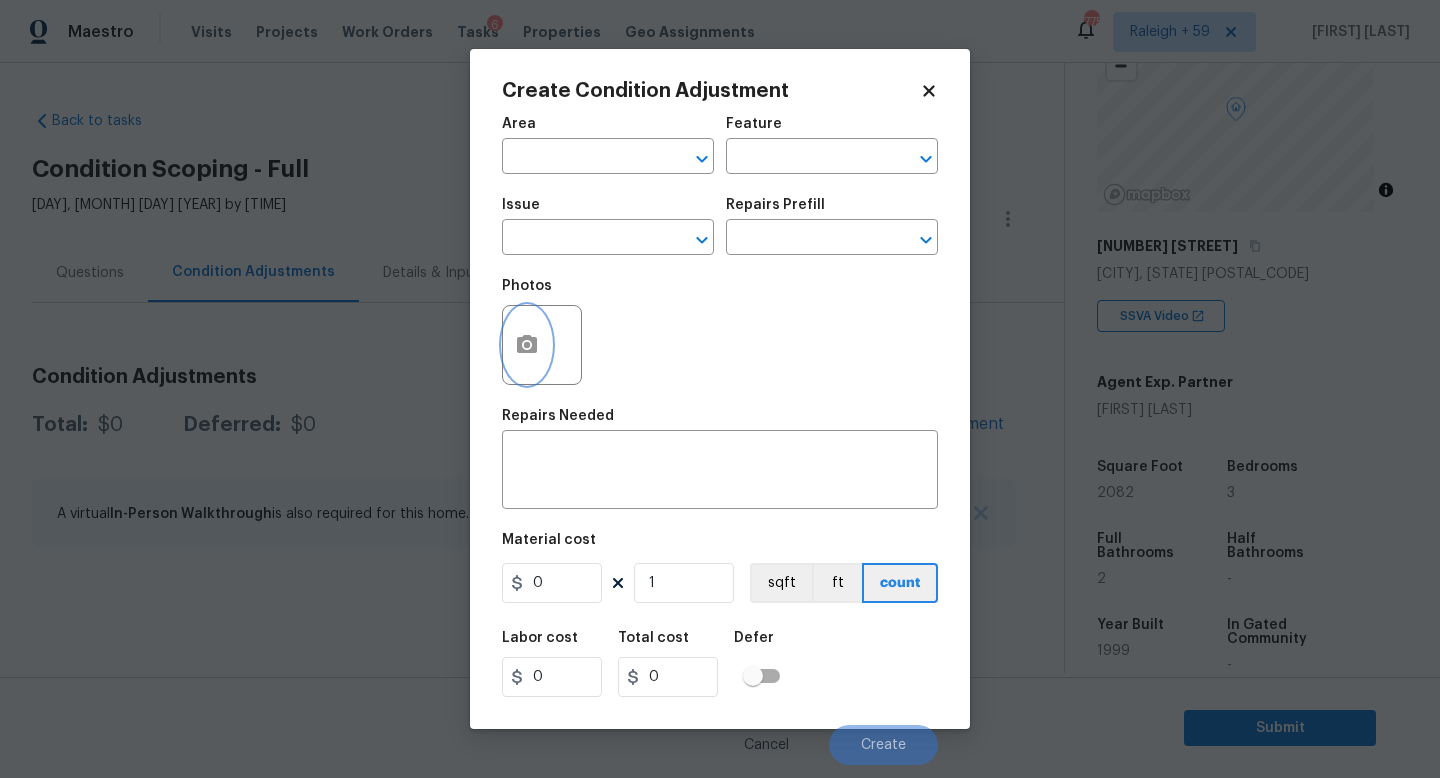 click at bounding box center [527, 345] 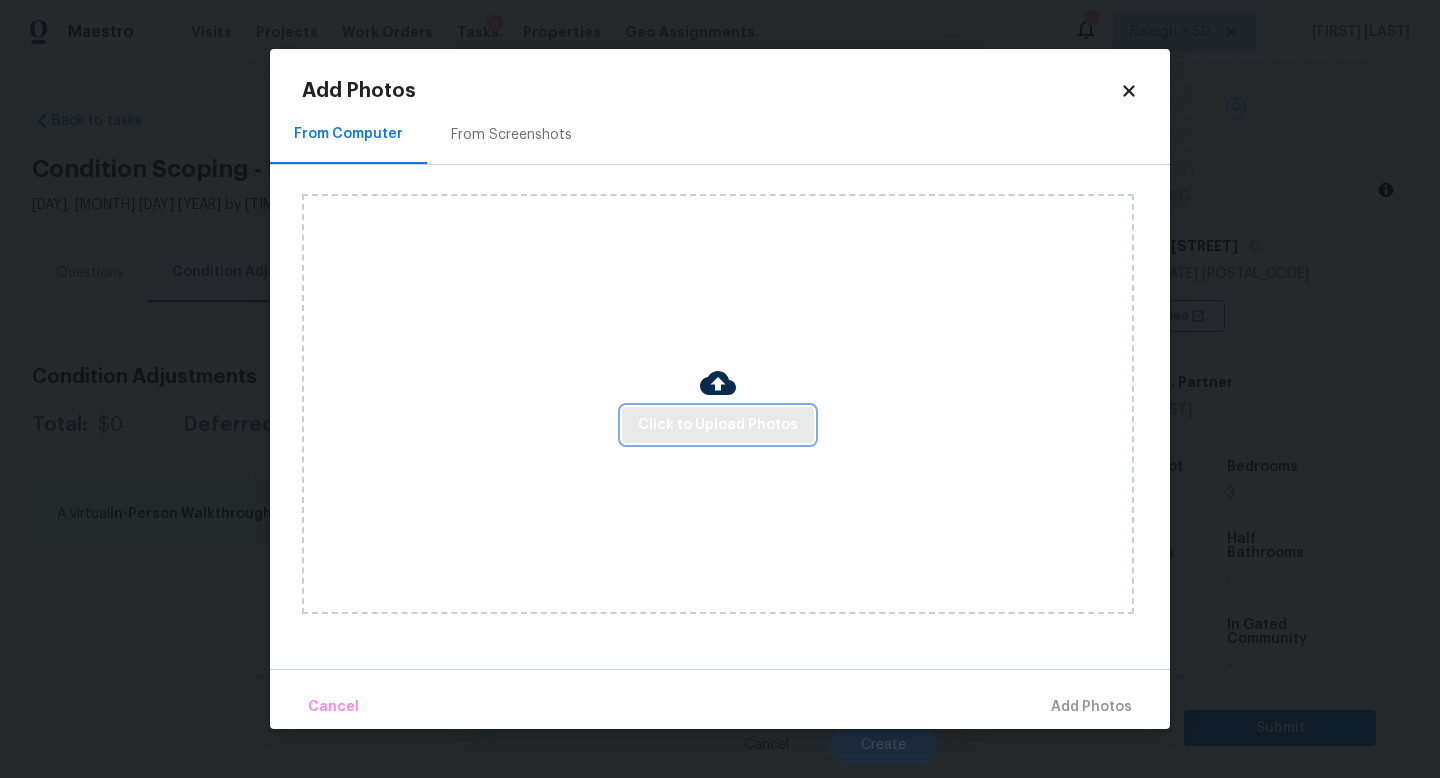 drag, startPoint x: 530, startPoint y: 359, endPoint x: 692, endPoint y: 428, distance: 176.08237 